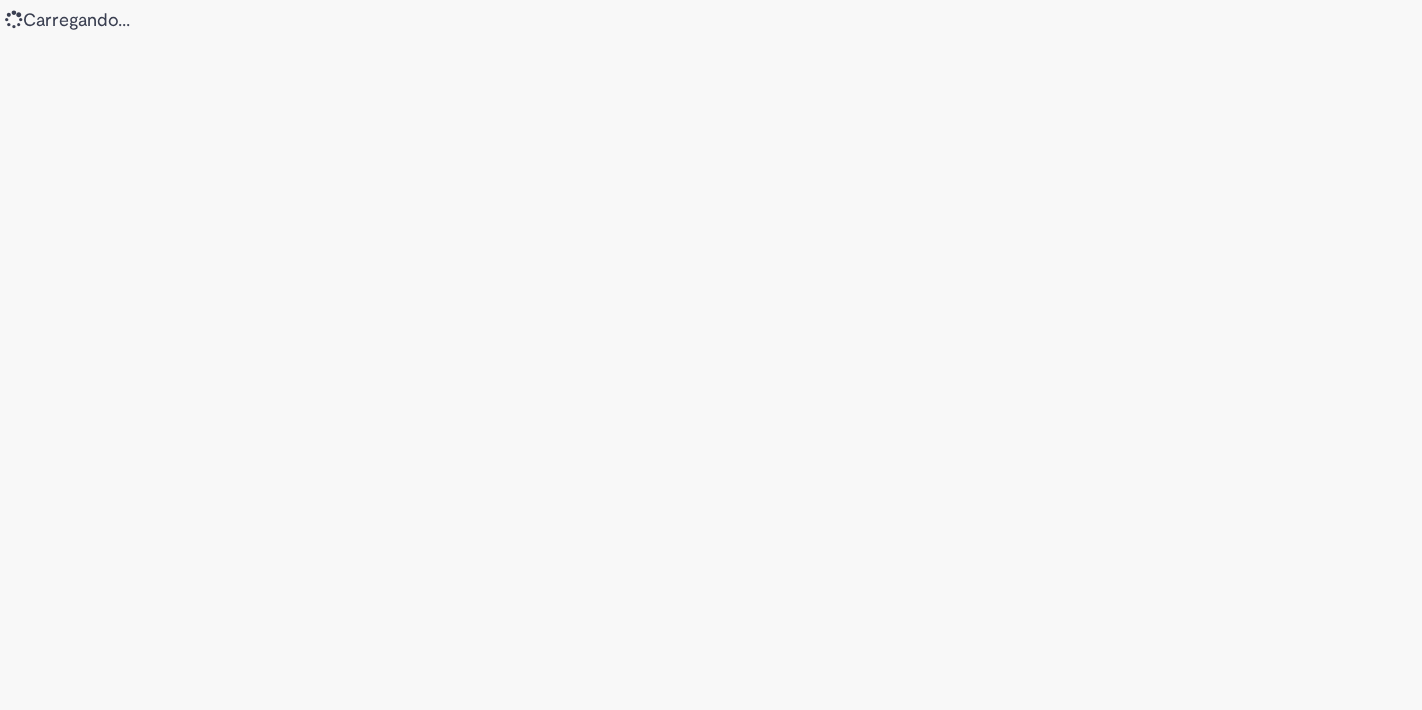 scroll, scrollTop: 0, scrollLeft: 0, axis: both 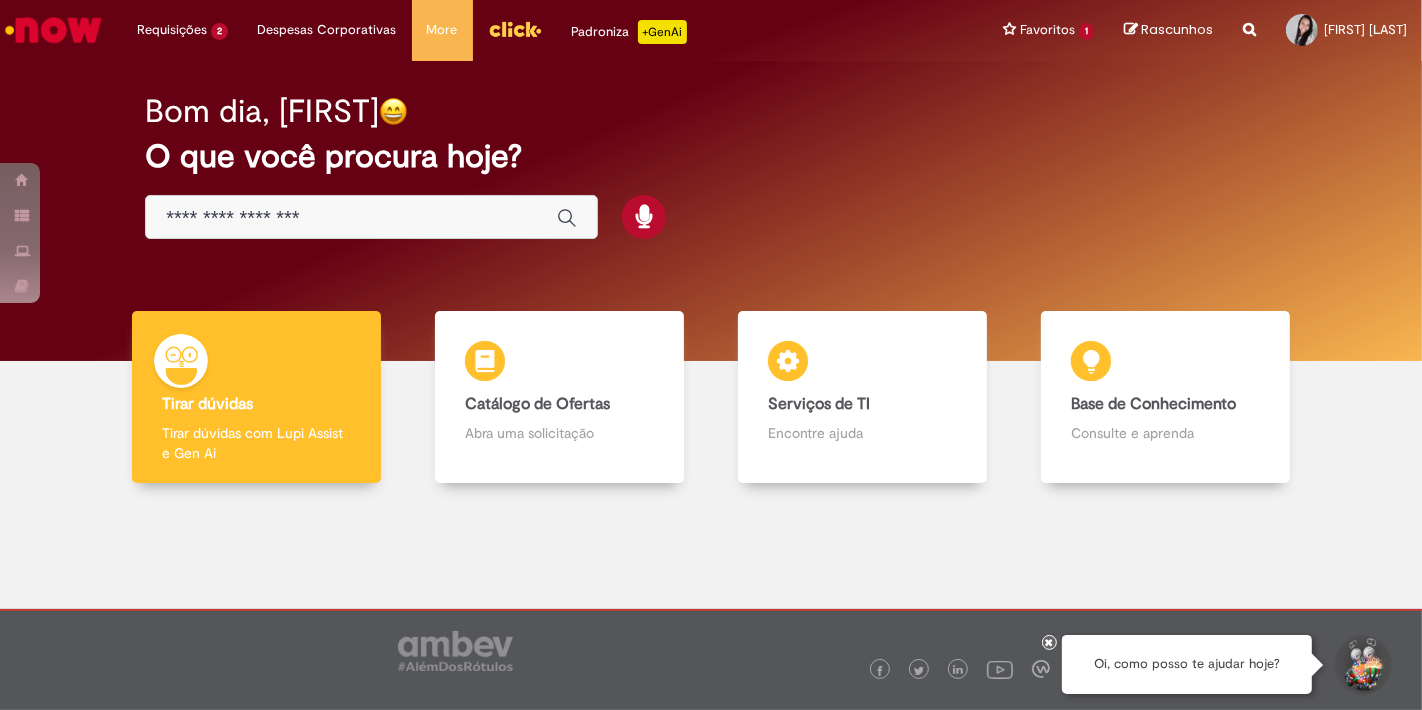 click at bounding box center (371, 217) 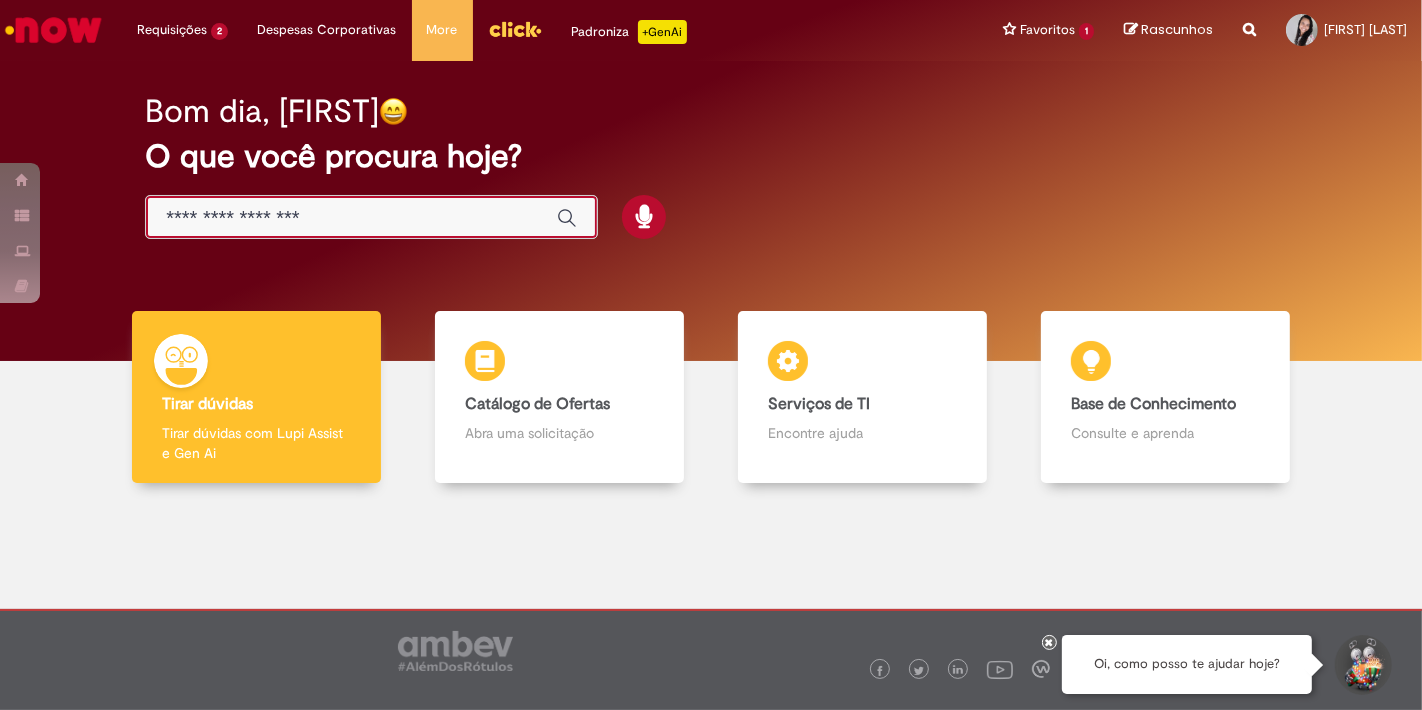 click at bounding box center [351, 218] 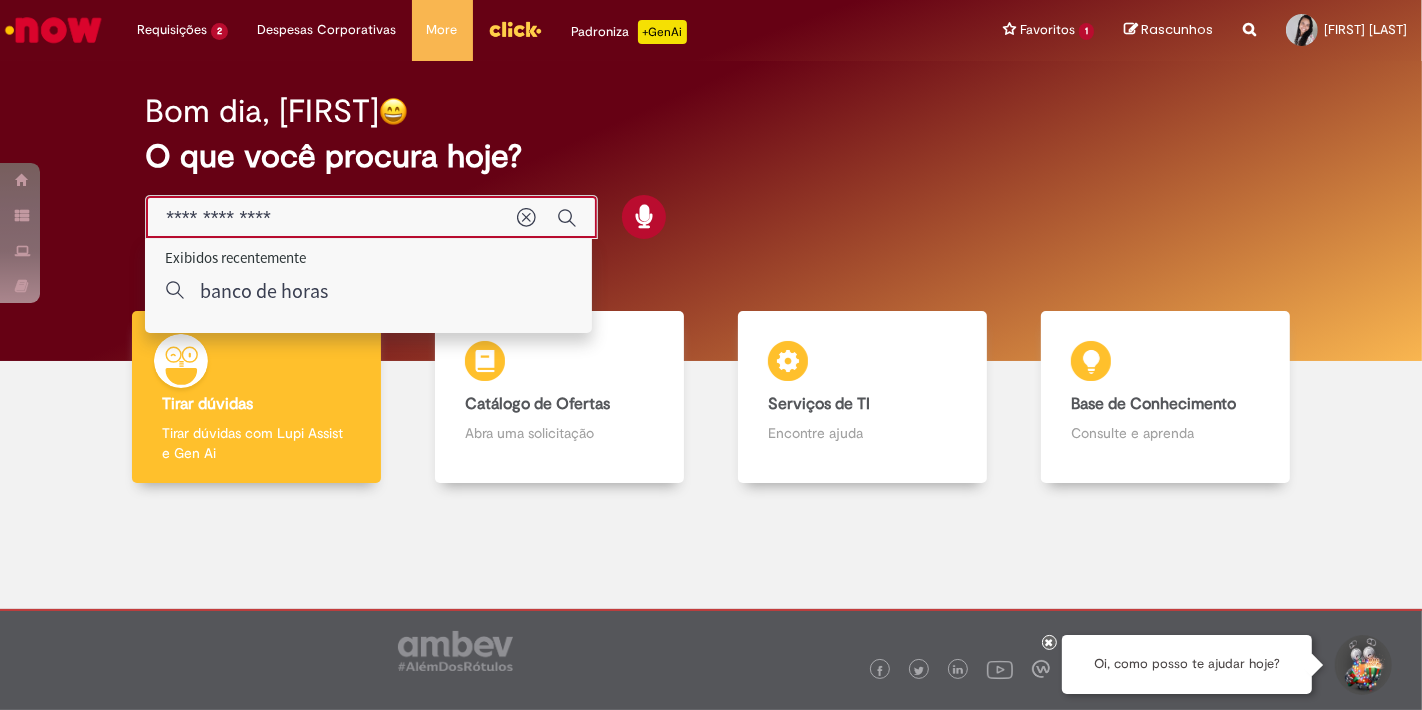 type on "**********" 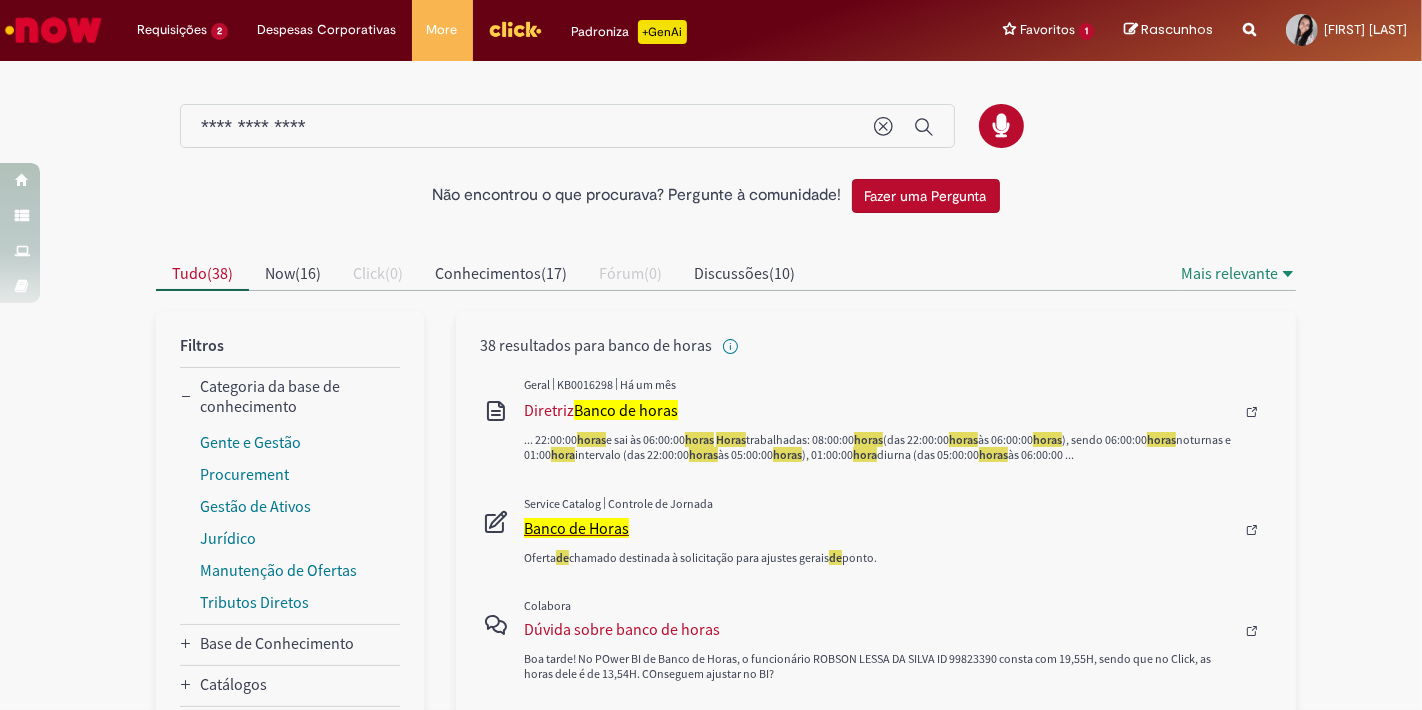 click on "Banco de Horas" at bounding box center (576, 528) 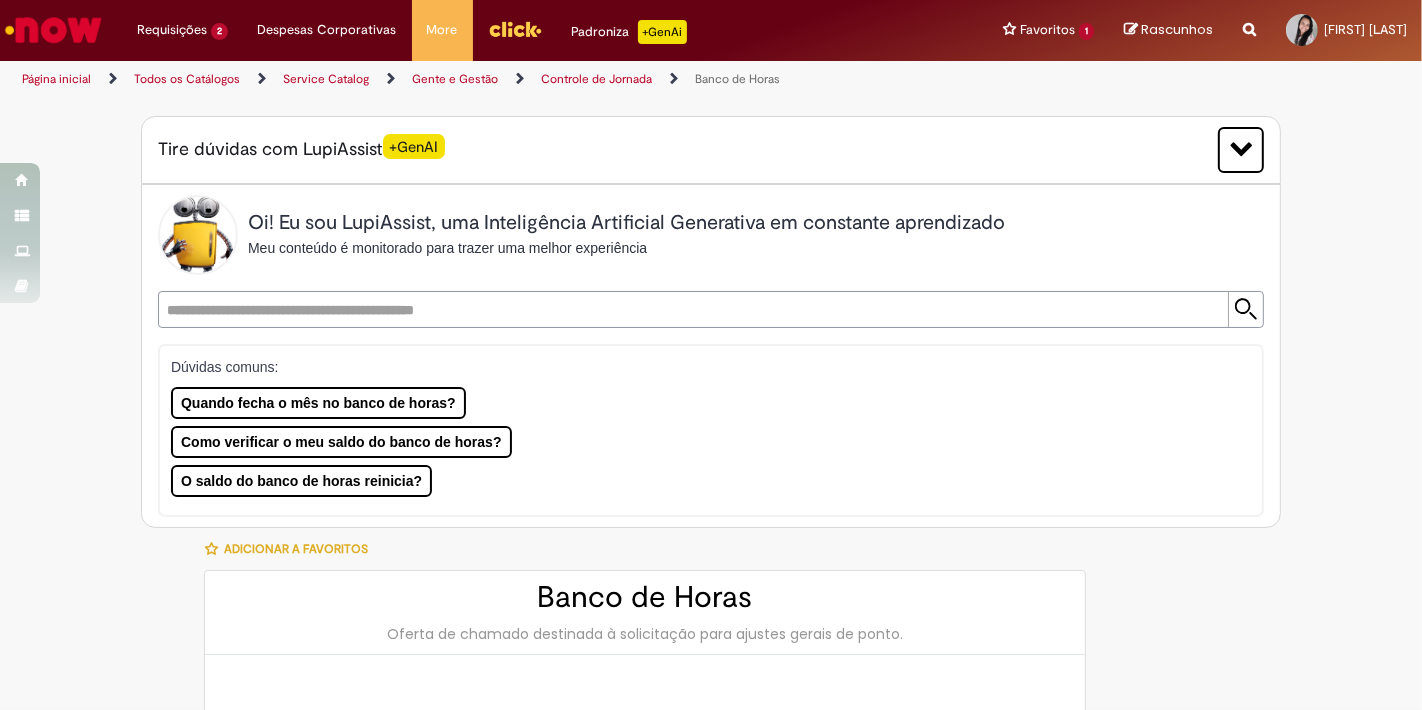 type on "********" 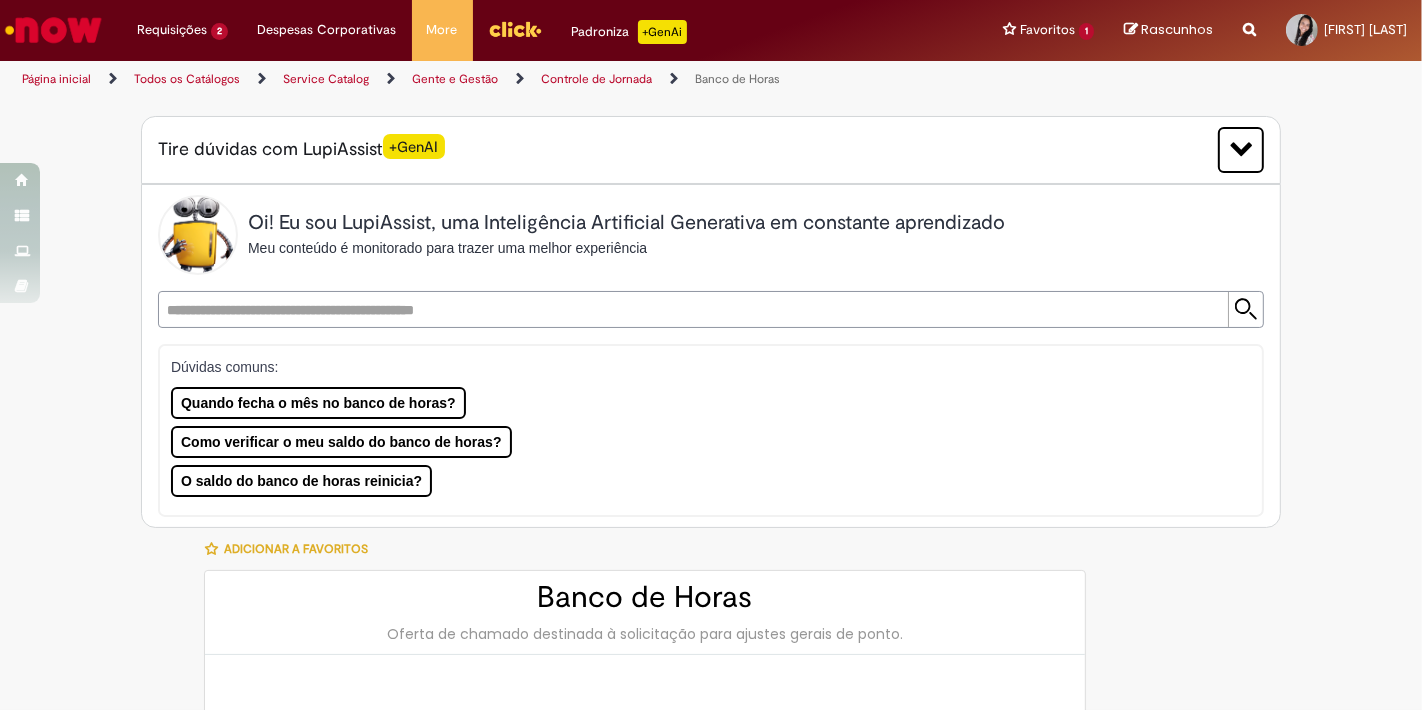 type on "**********" 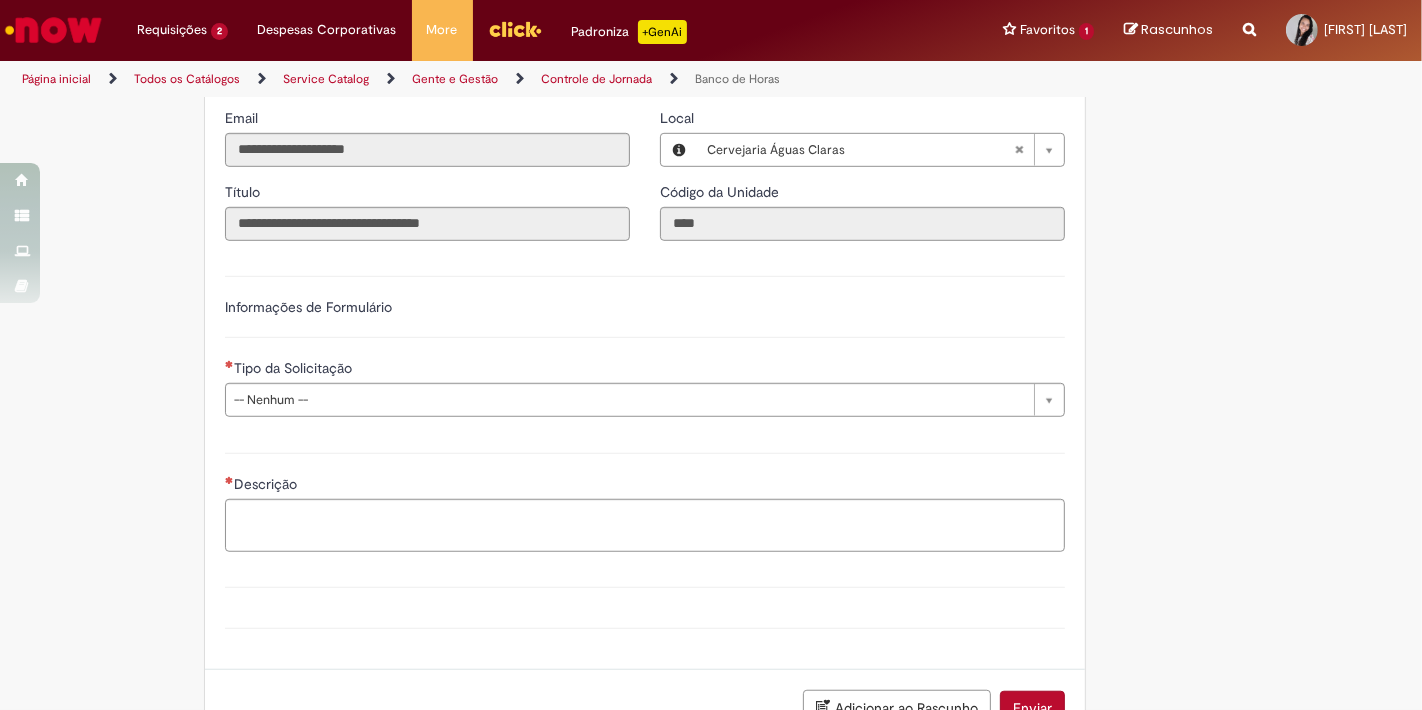 scroll, scrollTop: 1252, scrollLeft: 0, axis: vertical 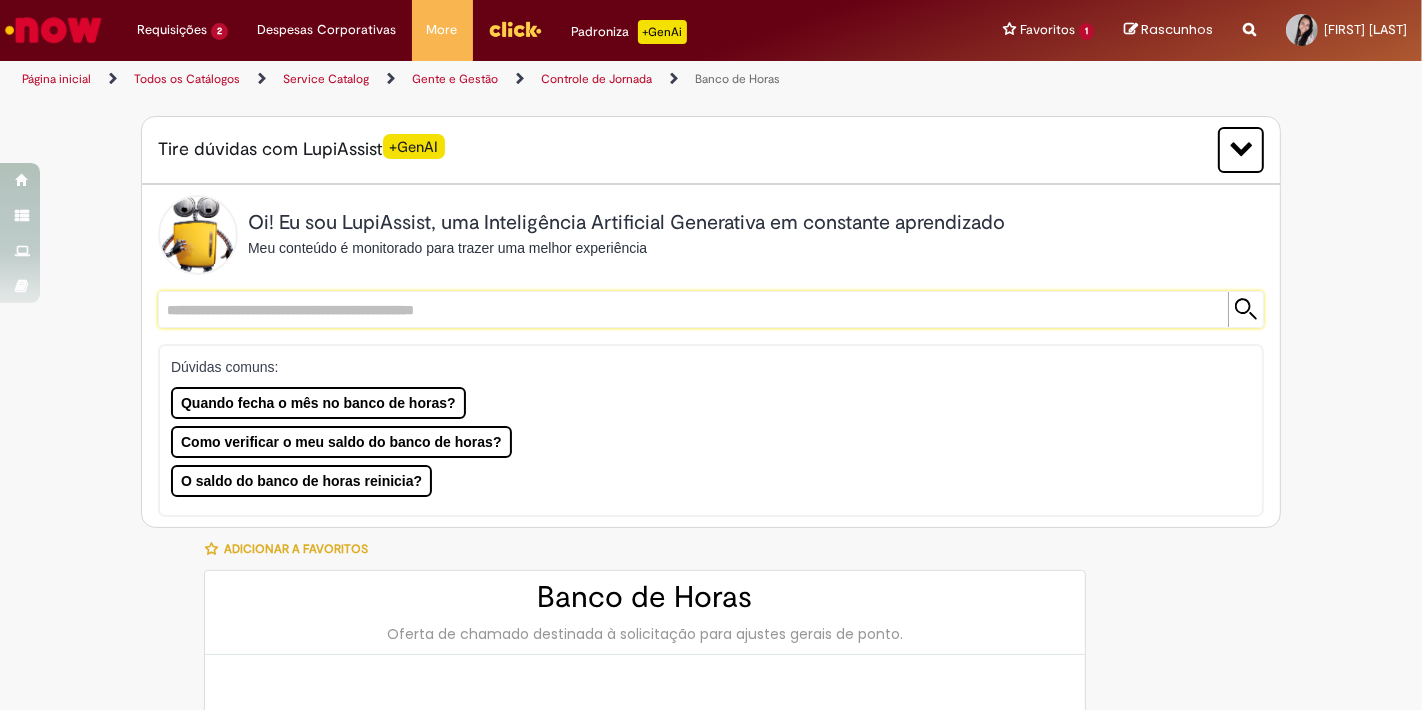 click at bounding box center (691, 309) 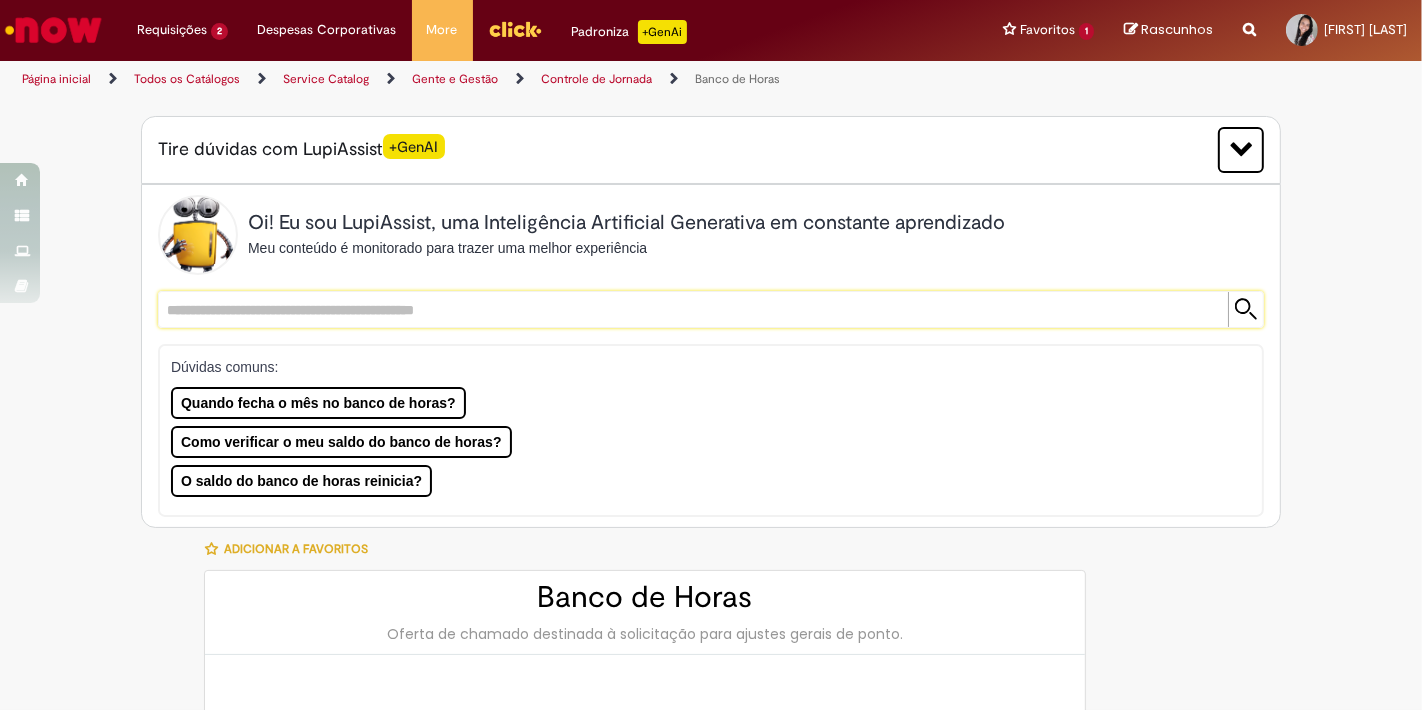 paste on "**********" 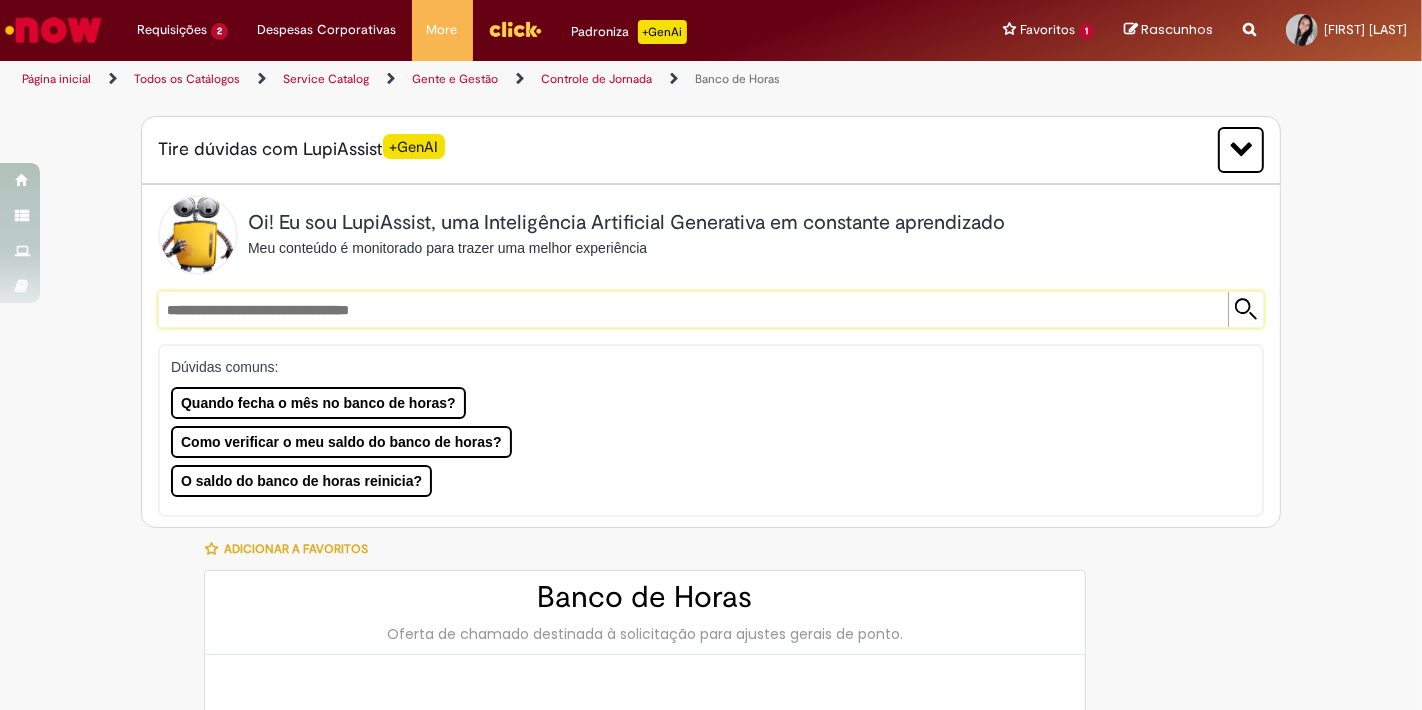 type on "**********" 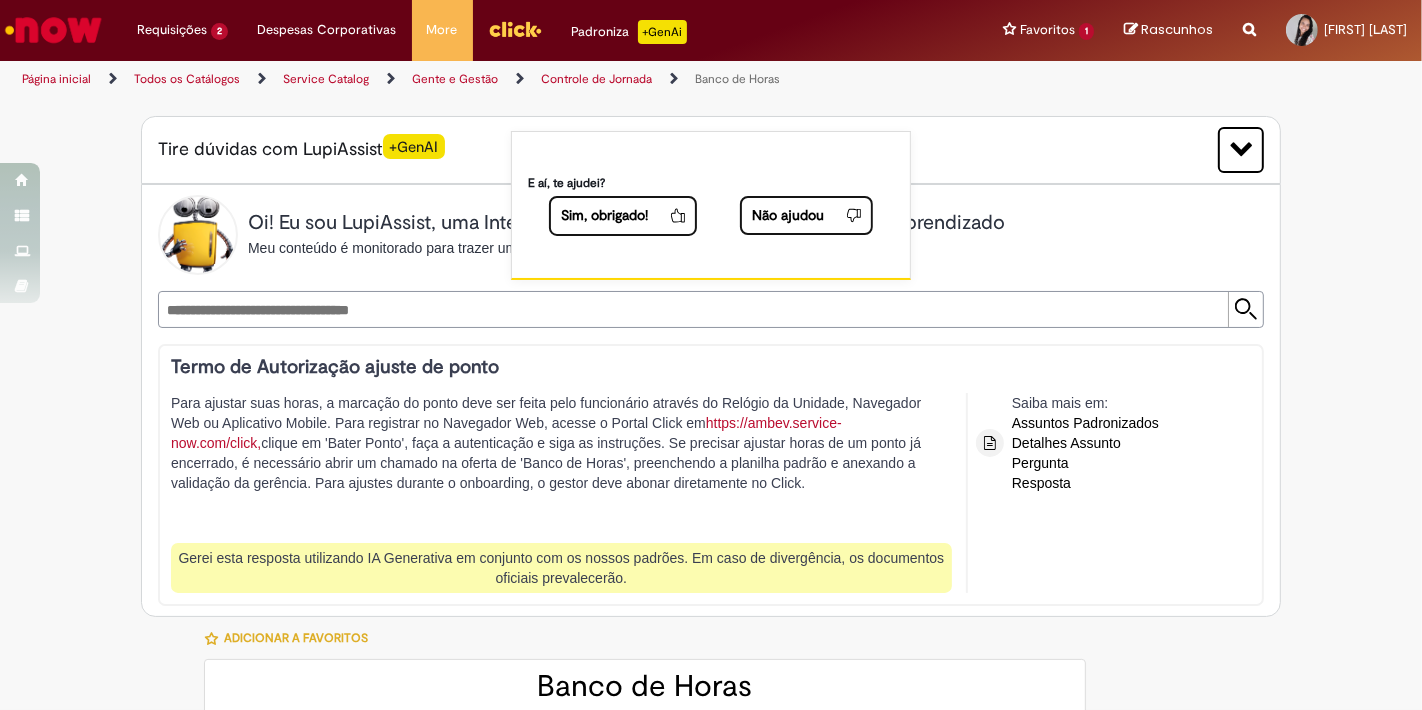 click at bounding box center (53, 30) 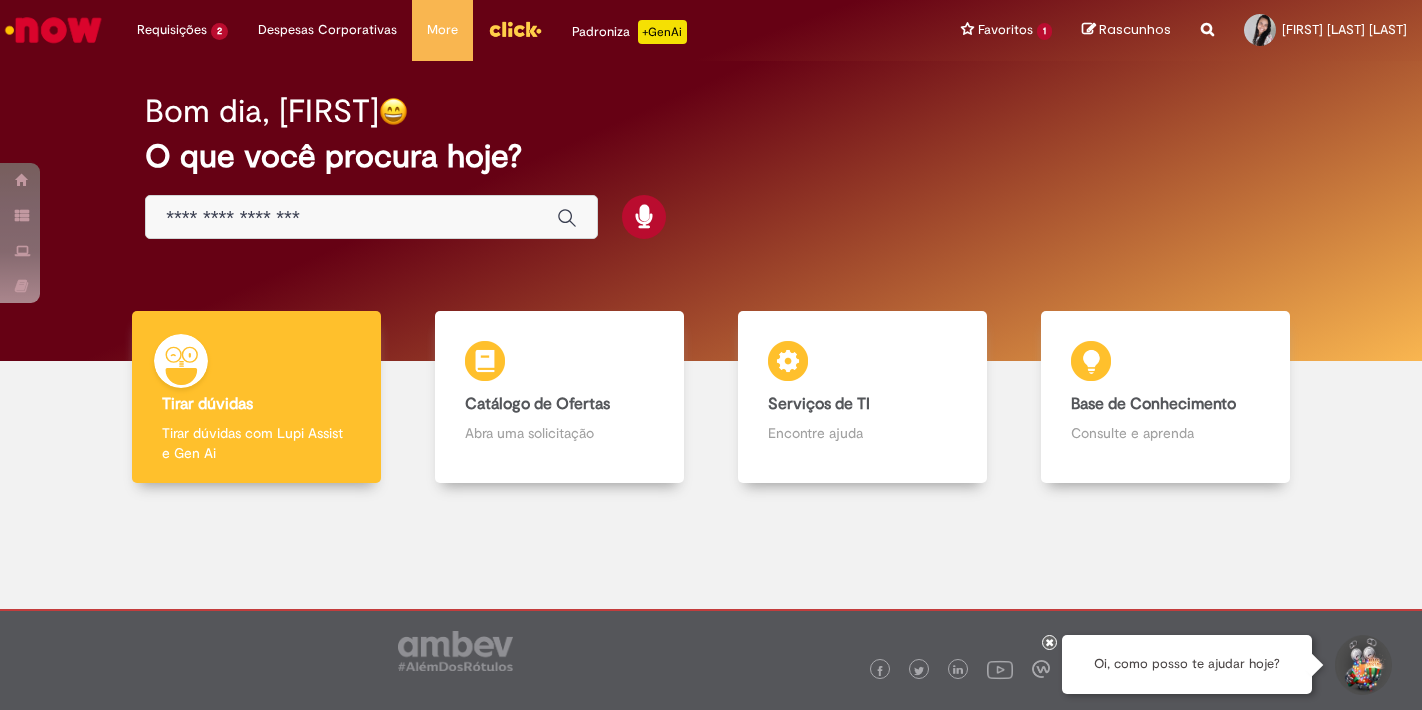 scroll, scrollTop: 0, scrollLeft: 0, axis: both 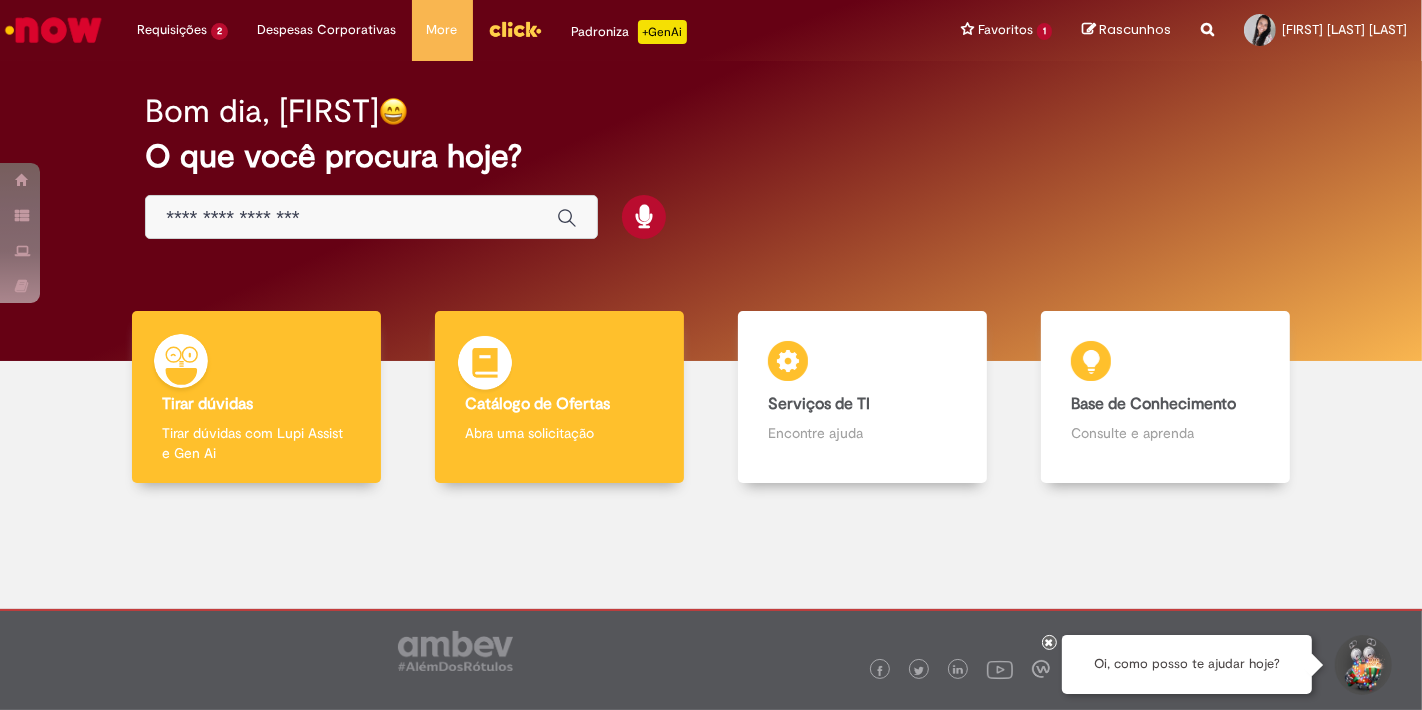 click on "Catálogo de Ofertas
Catálogo de Ofertas
Abra uma solicitação" at bounding box center [559, 397] 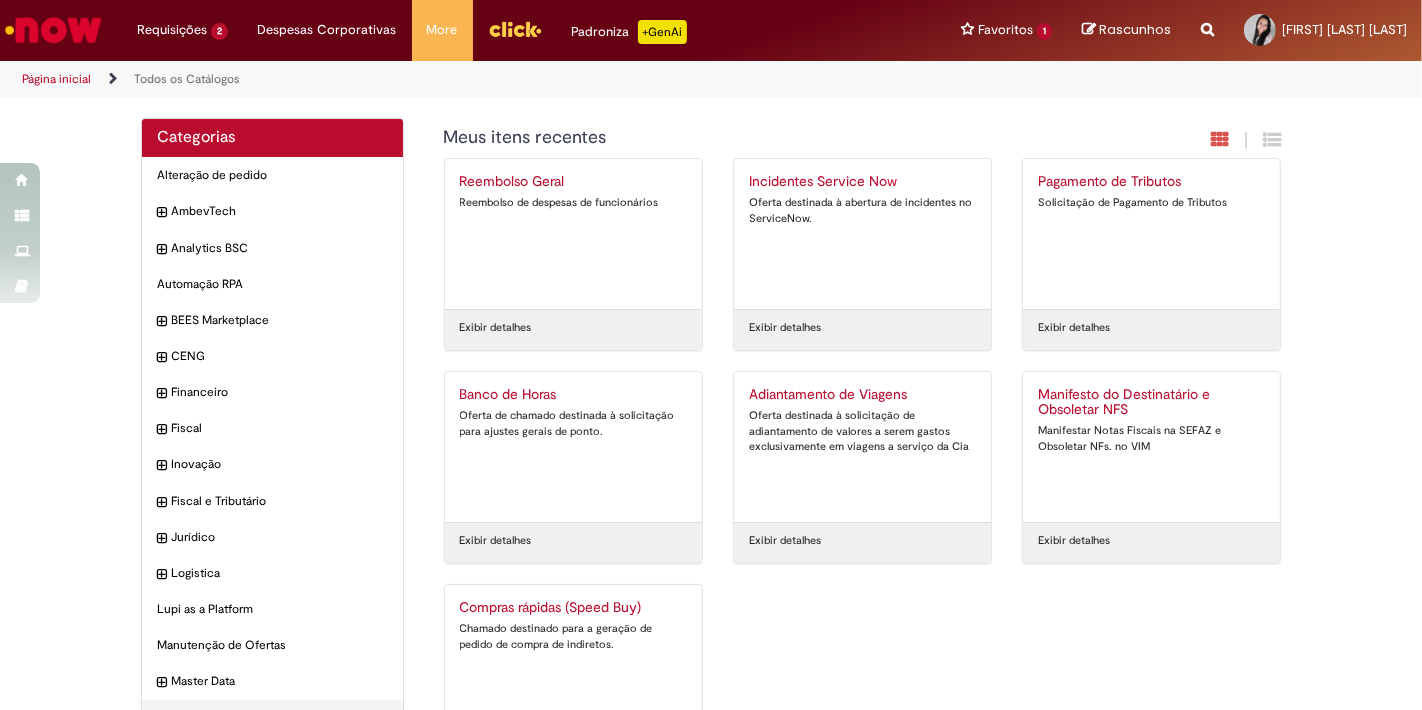 click on "Oferta de chamado destinada à solicitação para ajustes gerais de ponto." at bounding box center (573, 423) 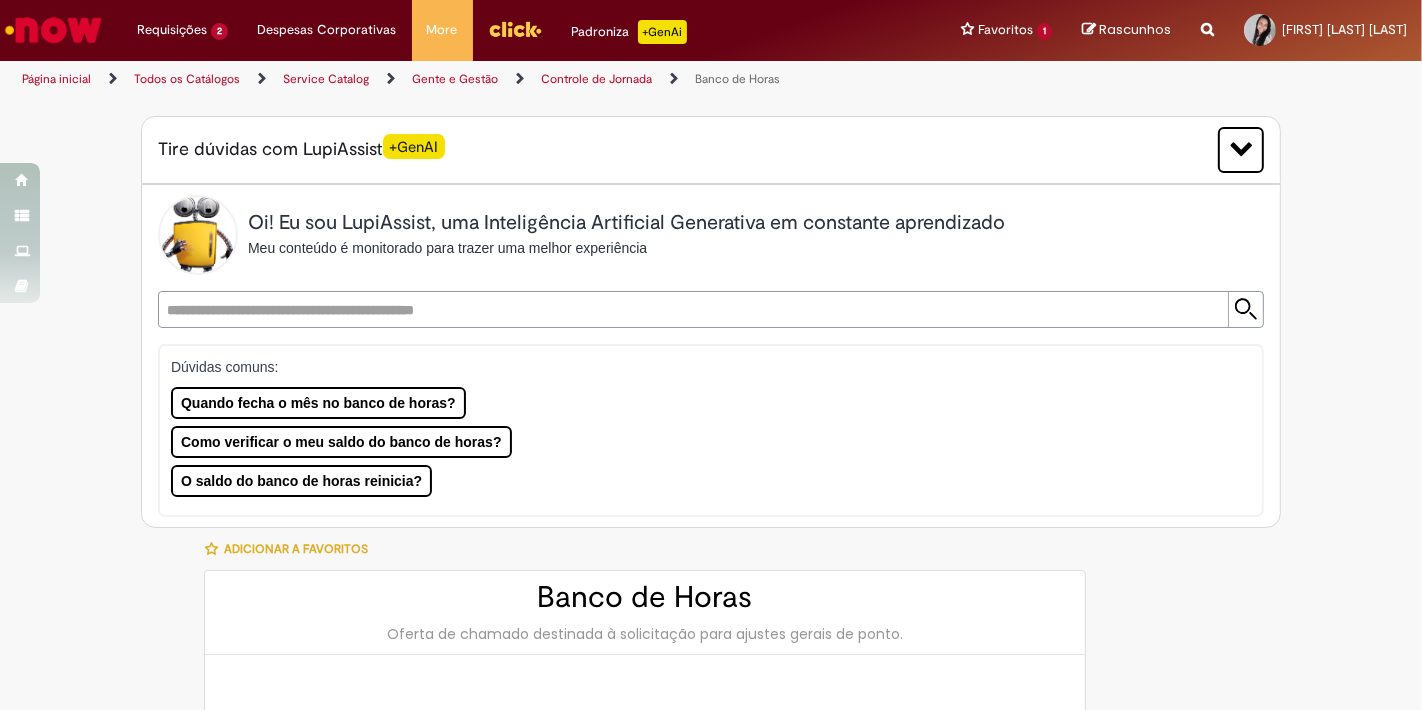 type on "********" 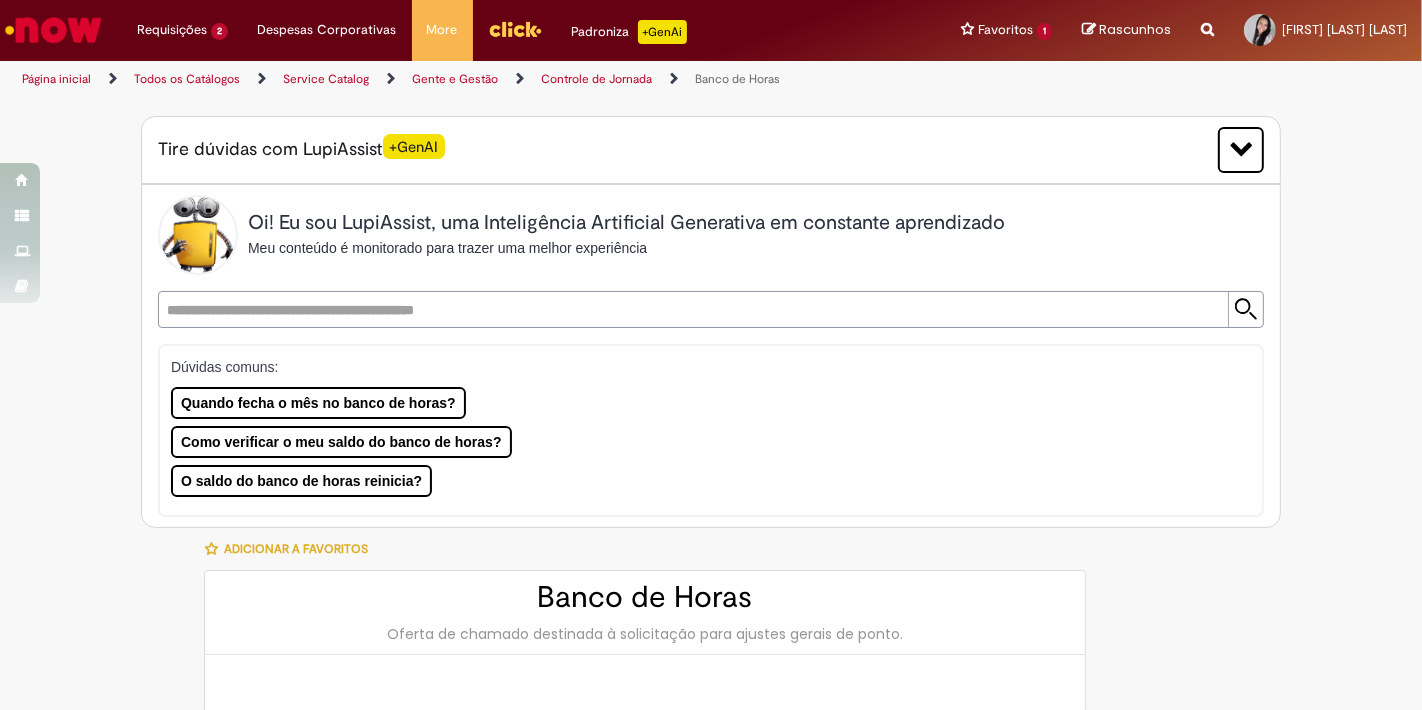 type on "**********" 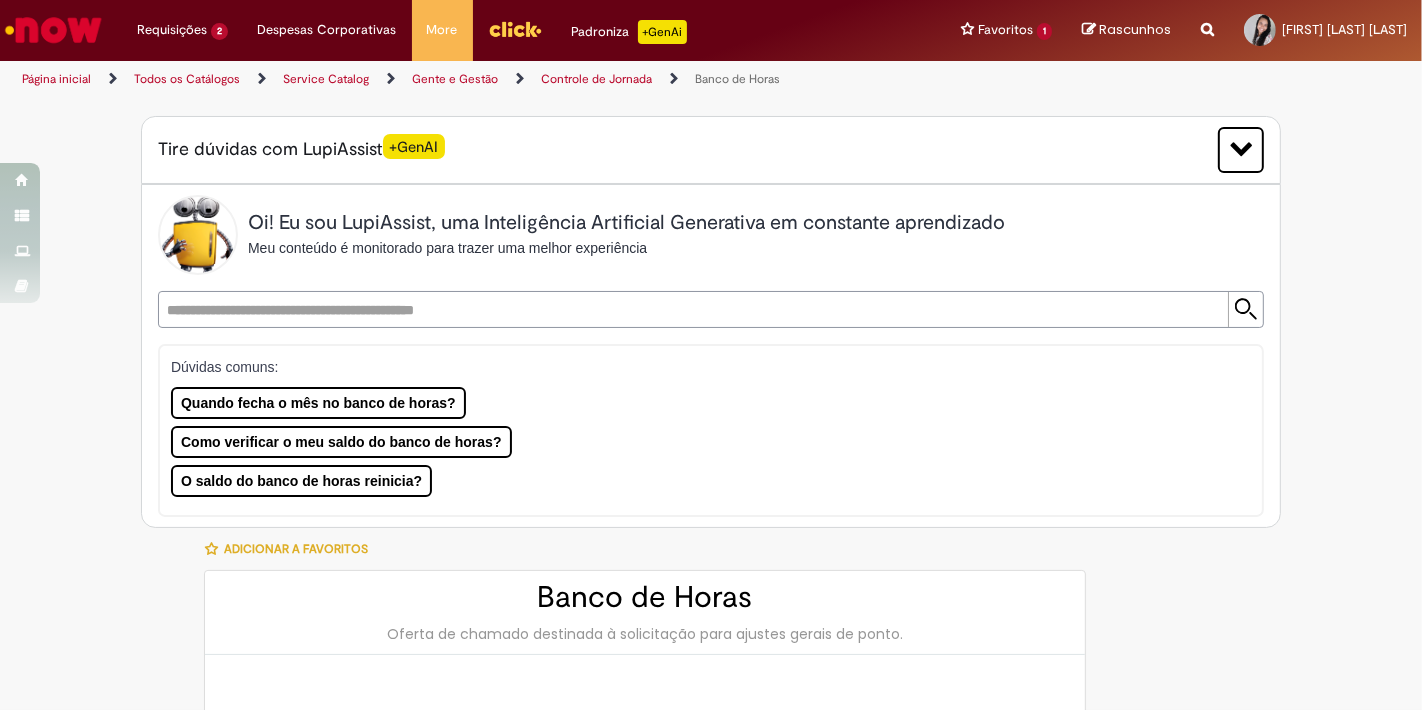 type on "**********" 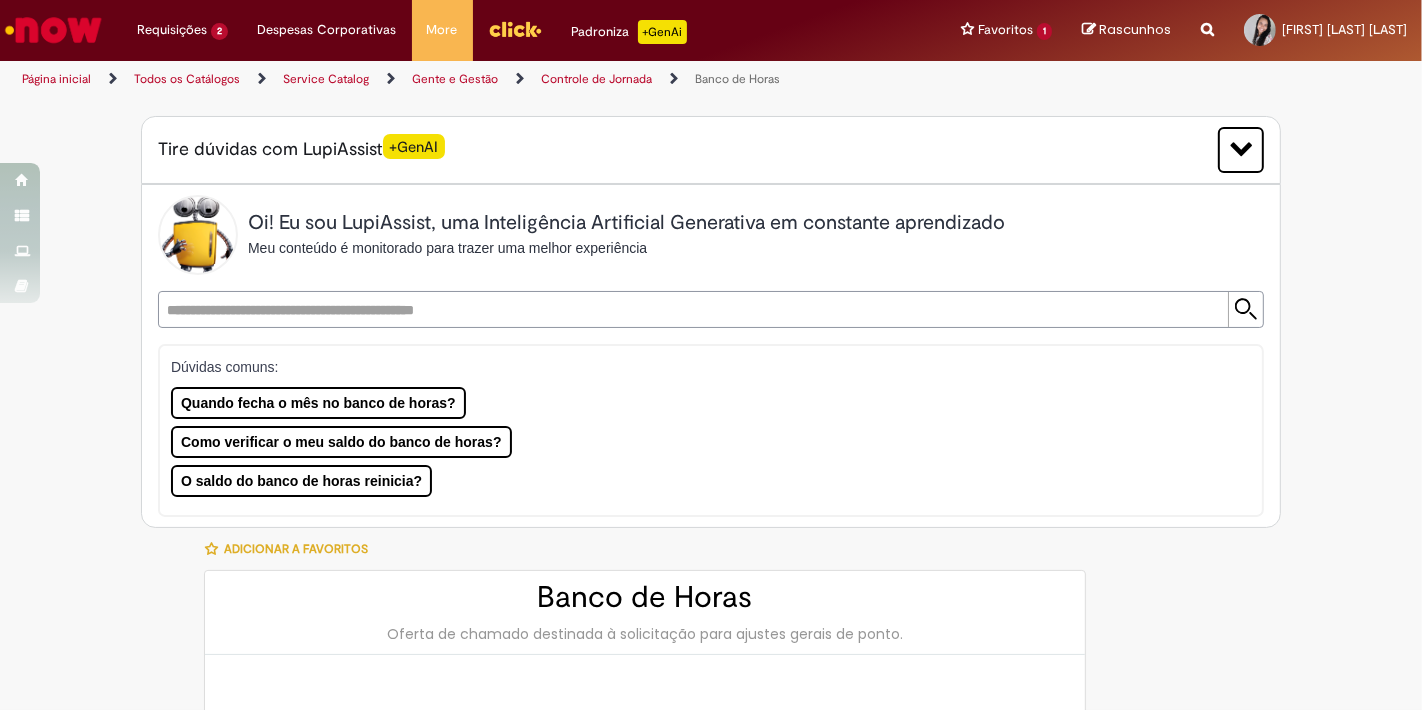 type on "**********" 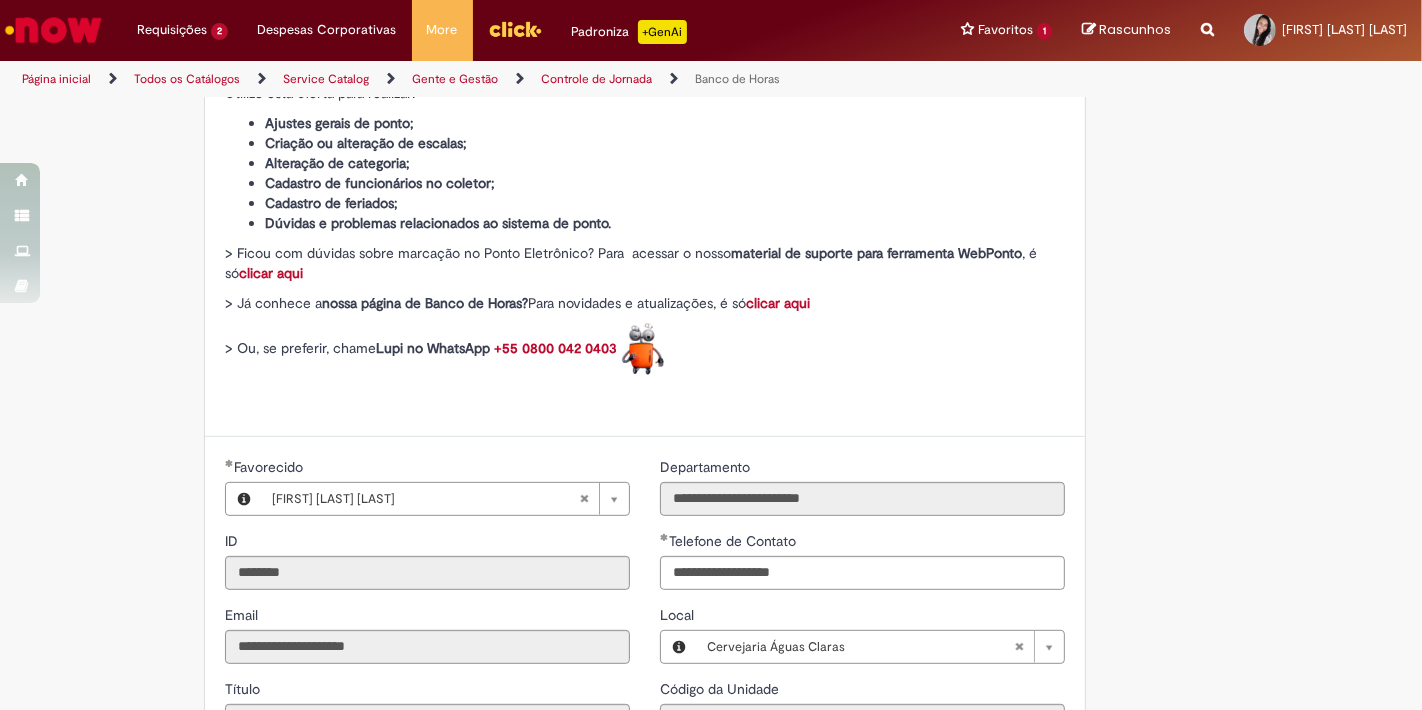 scroll, scrollTop: 666, scrollLeft: 0, axis: vertical 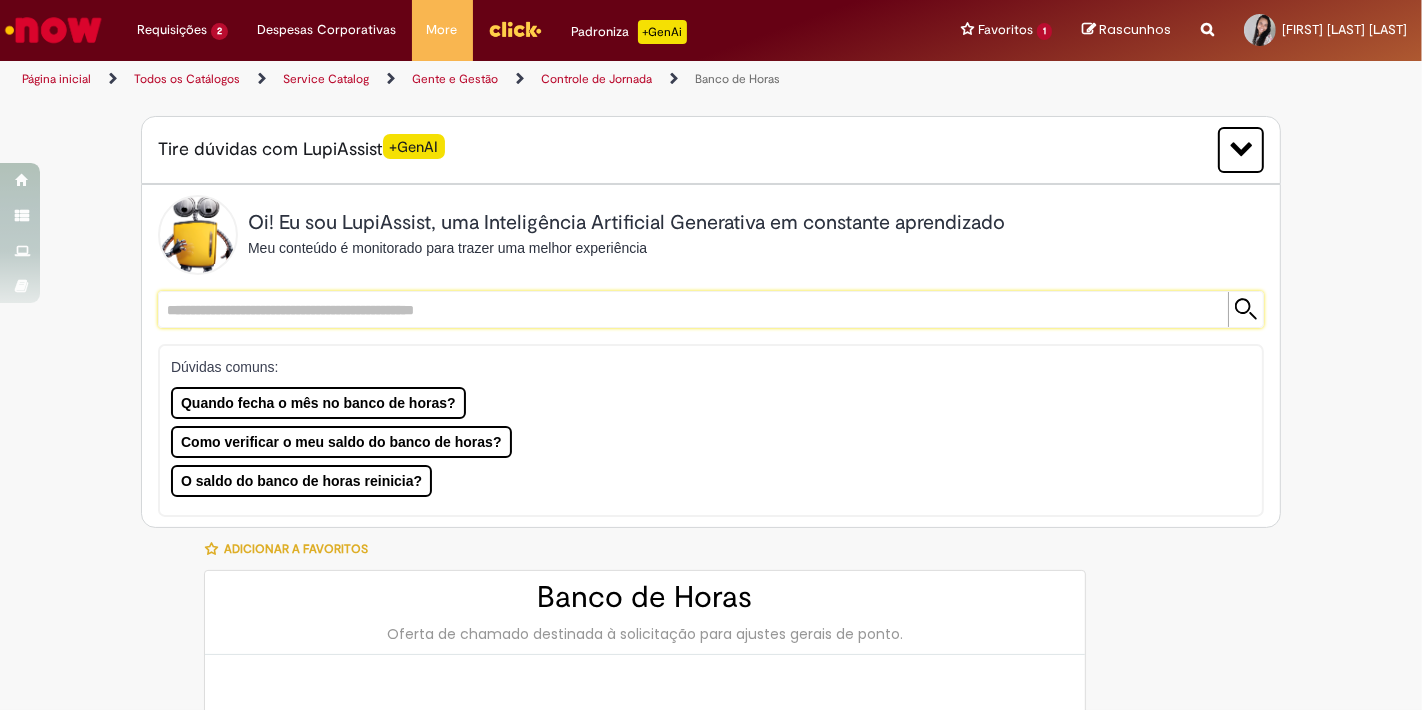 click at bounding box center [691, 309] 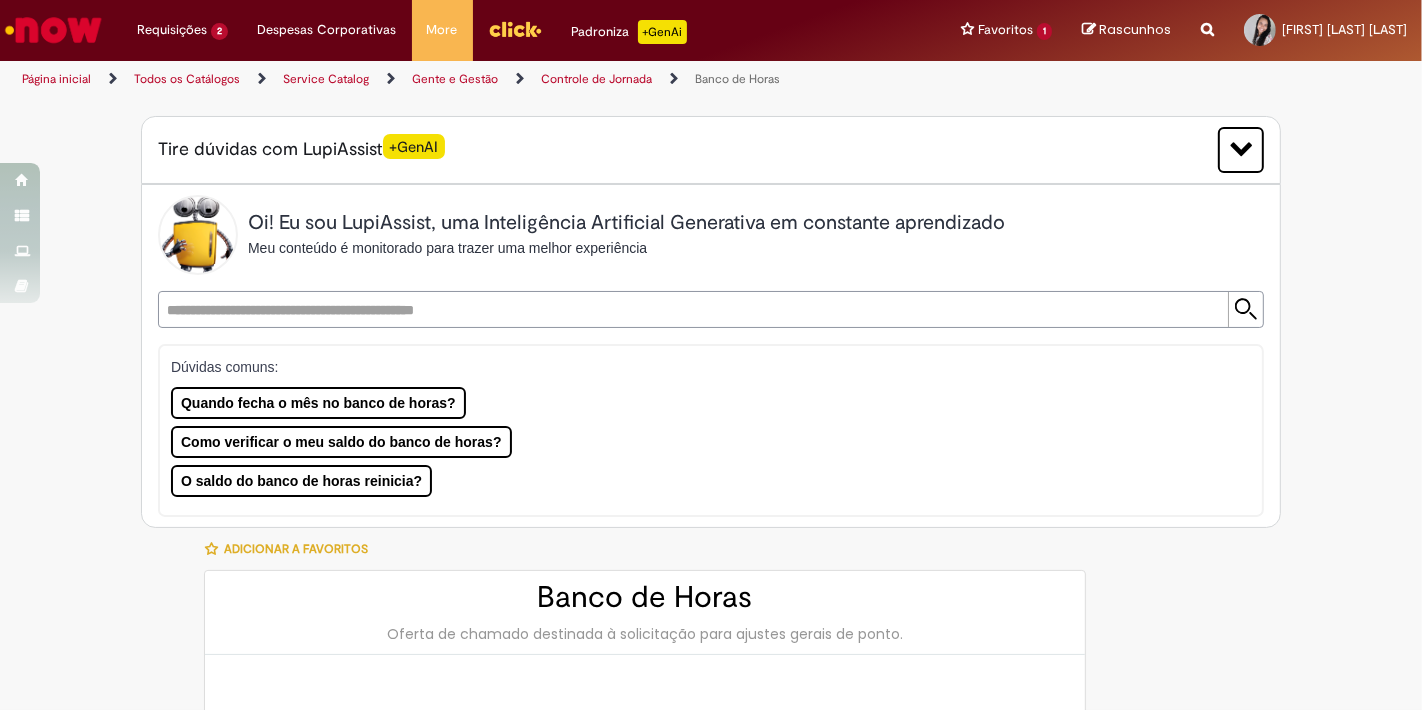 click on "**********" at bounding box center [711, 1250] 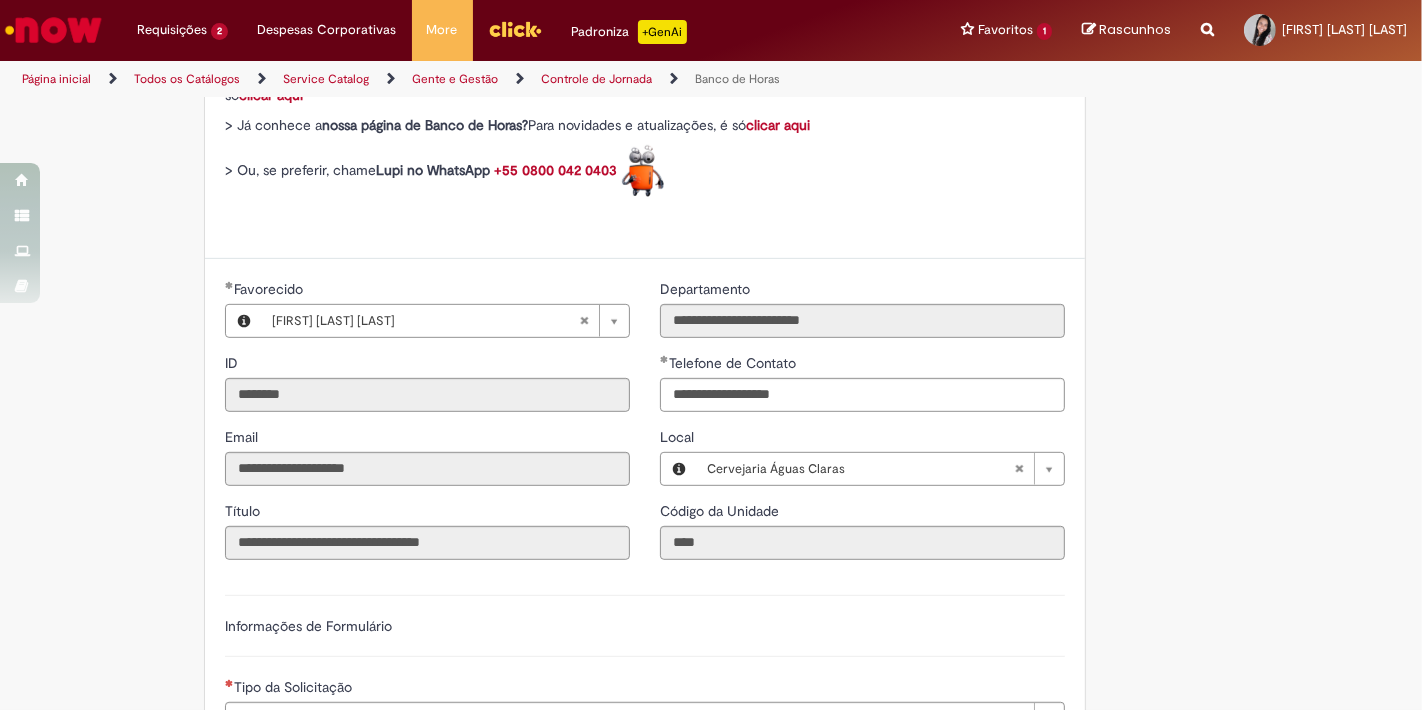 scroll, scrollTop: 933, scrollLeft: 0, axis: vertical 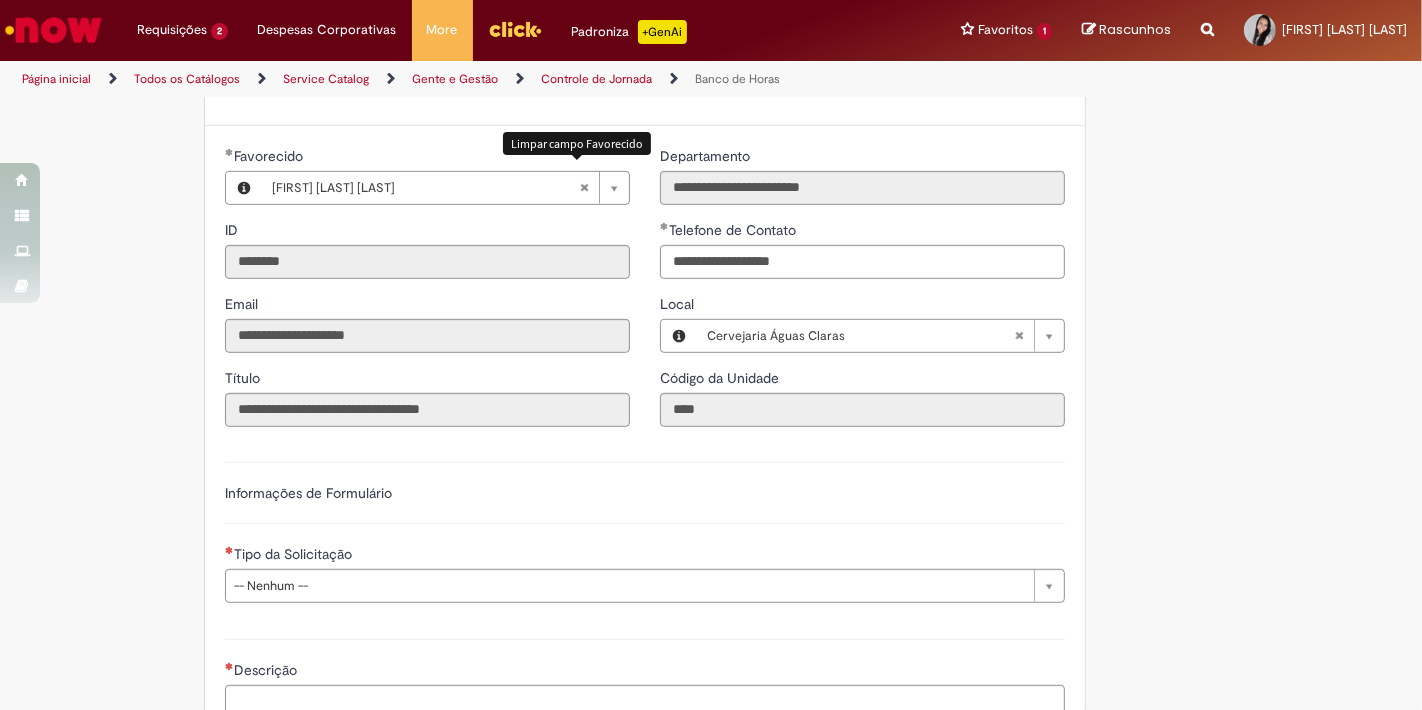 click at bounding box center (584, 188) 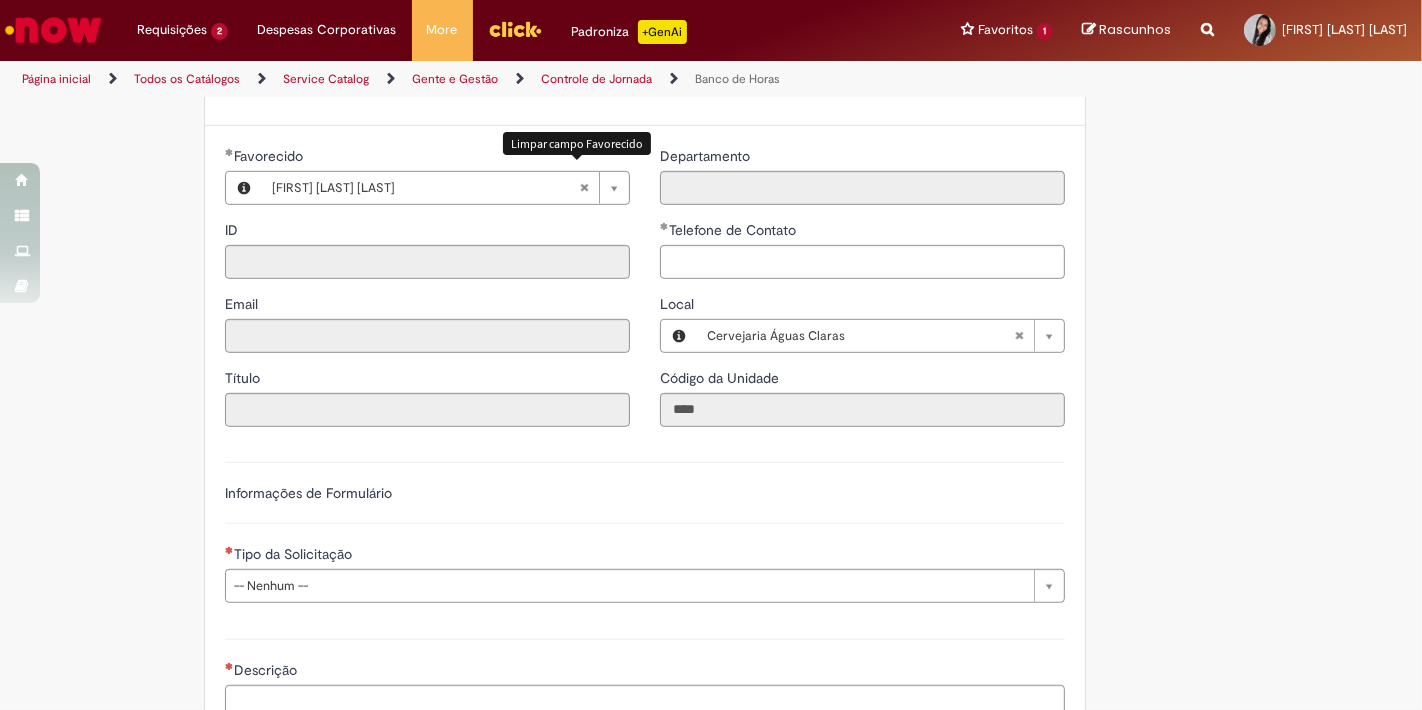 type 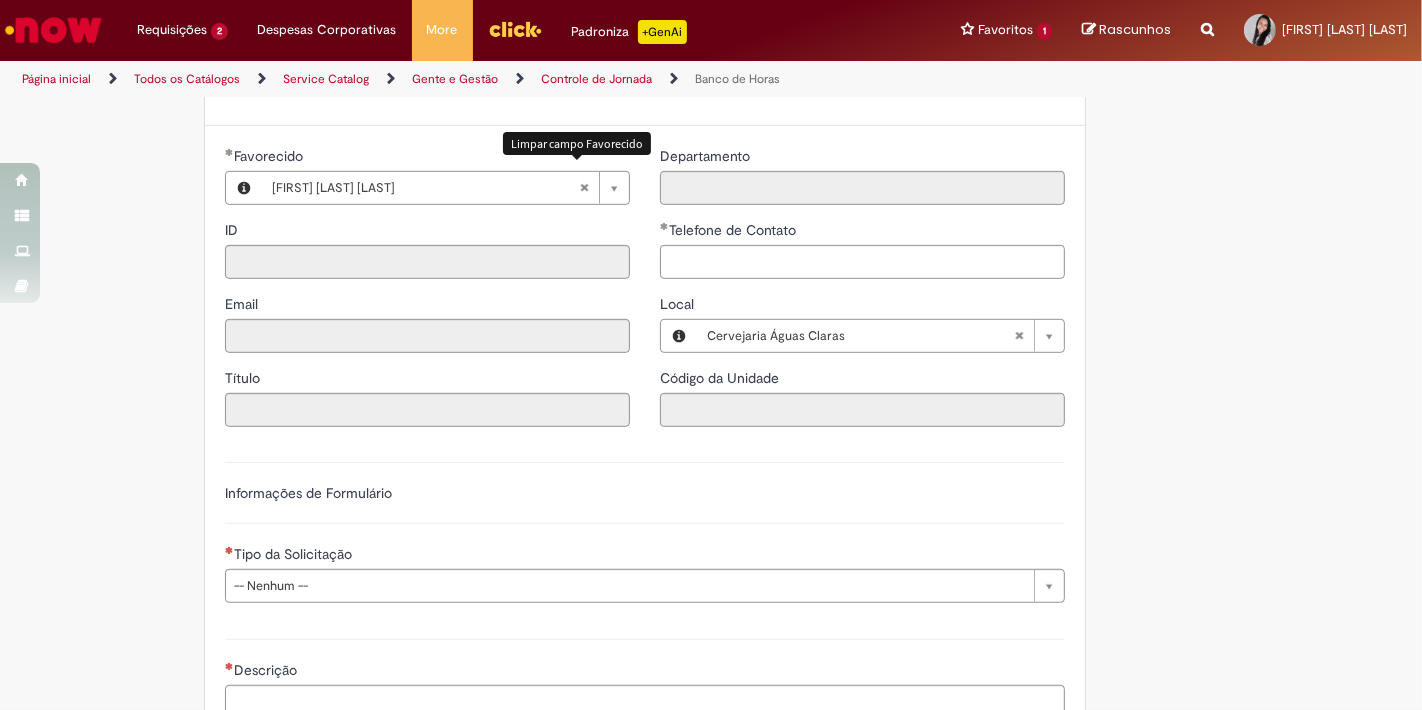 scroll, scrollTop: 0, scrollLeft: 0, axis: both 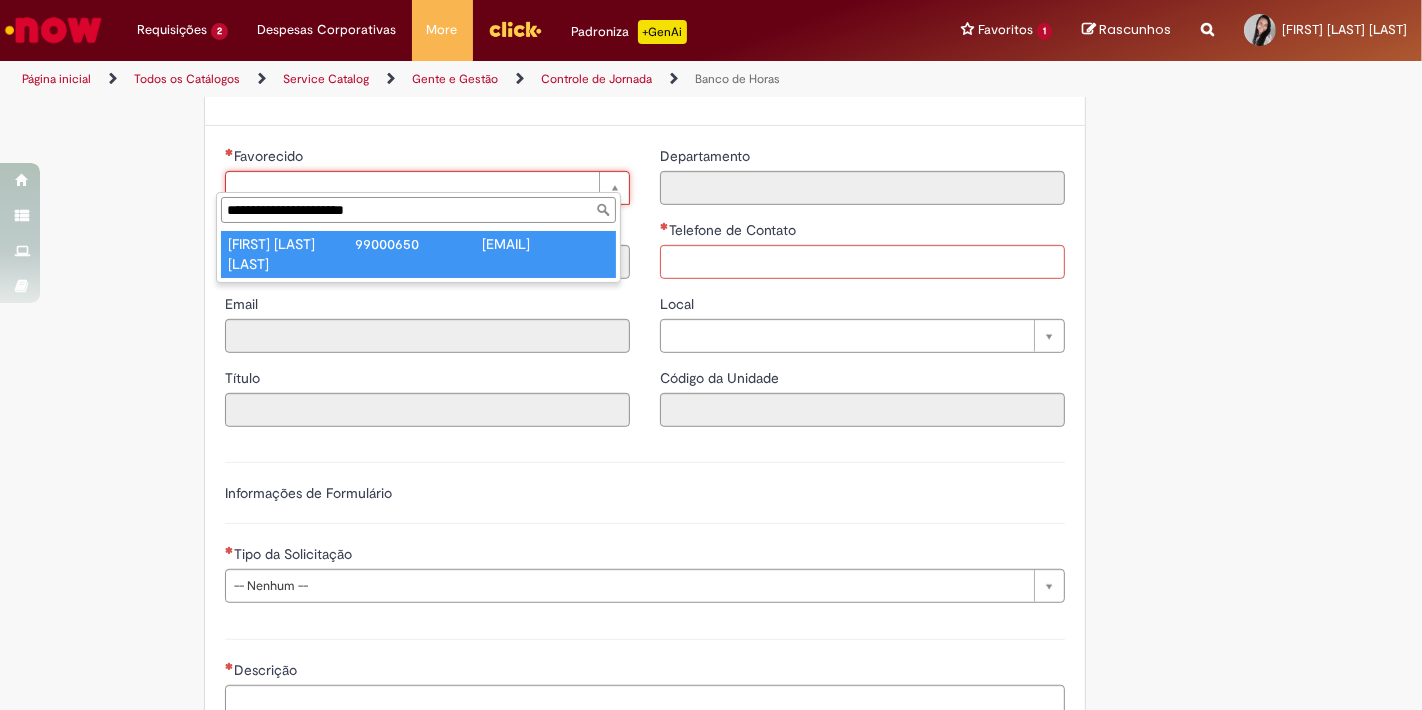 type on "**********" 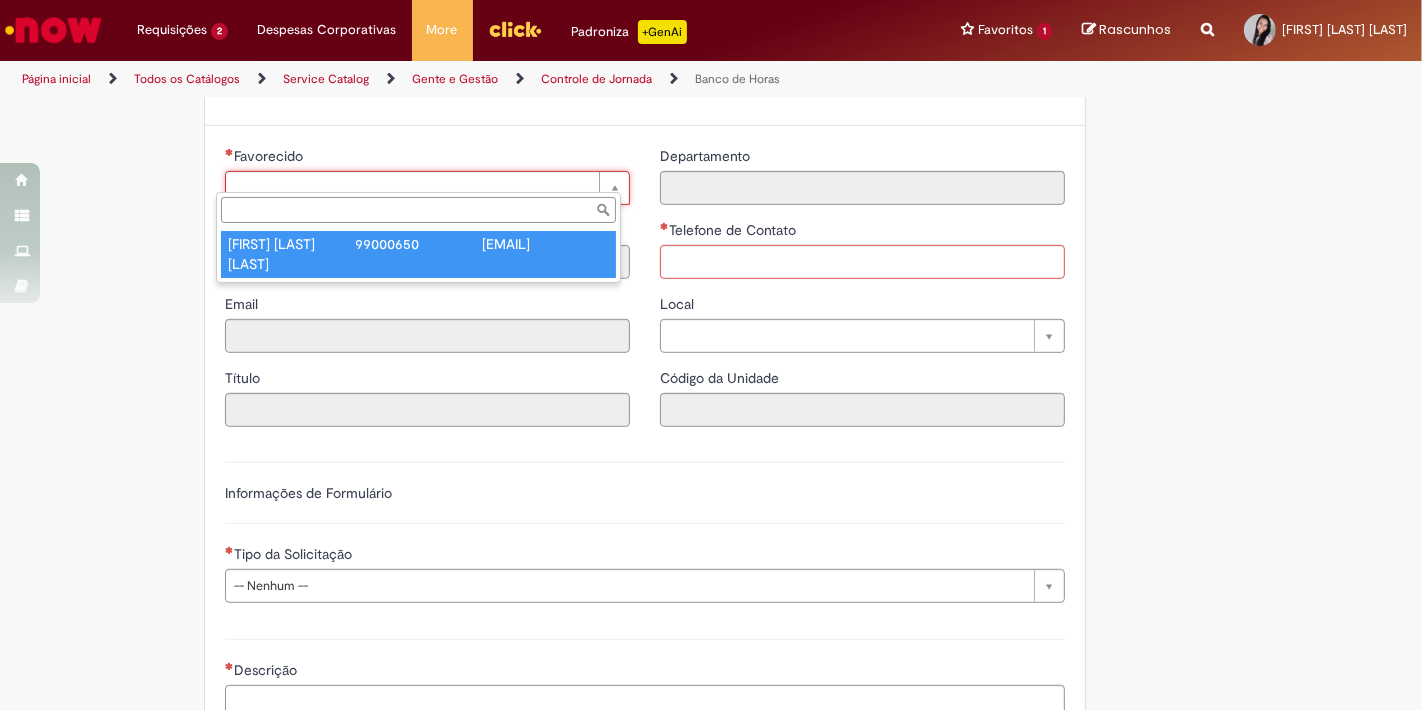 type on "********" 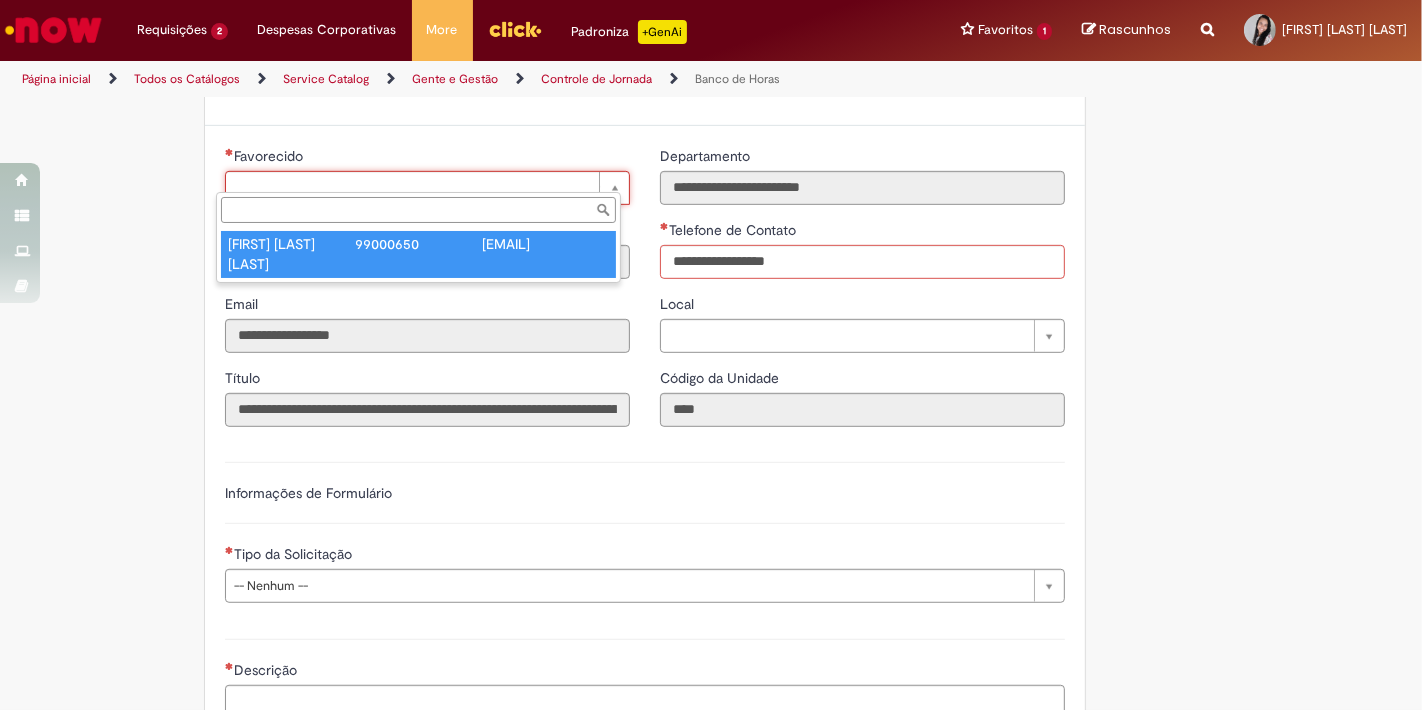 type on "**********" 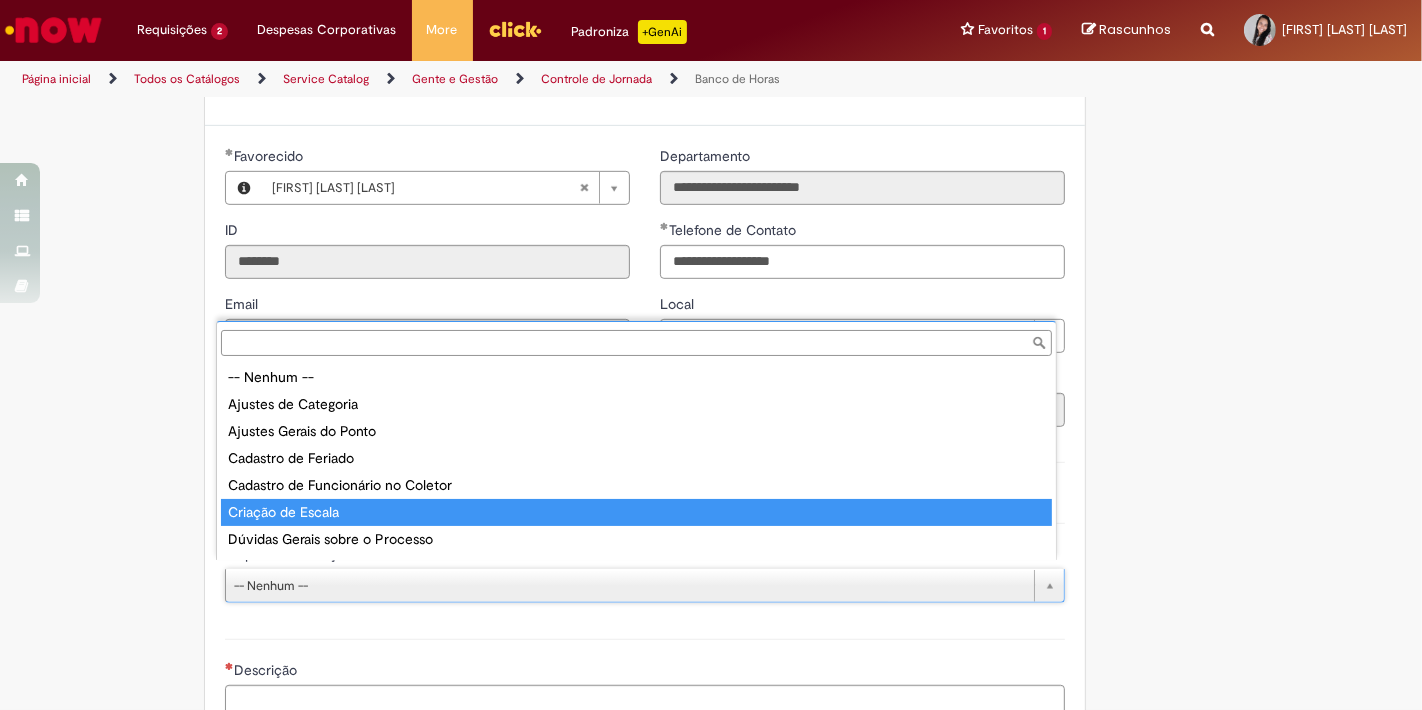 scroll, scrollTop: 16, scrollLeft: 0, axis: vertical 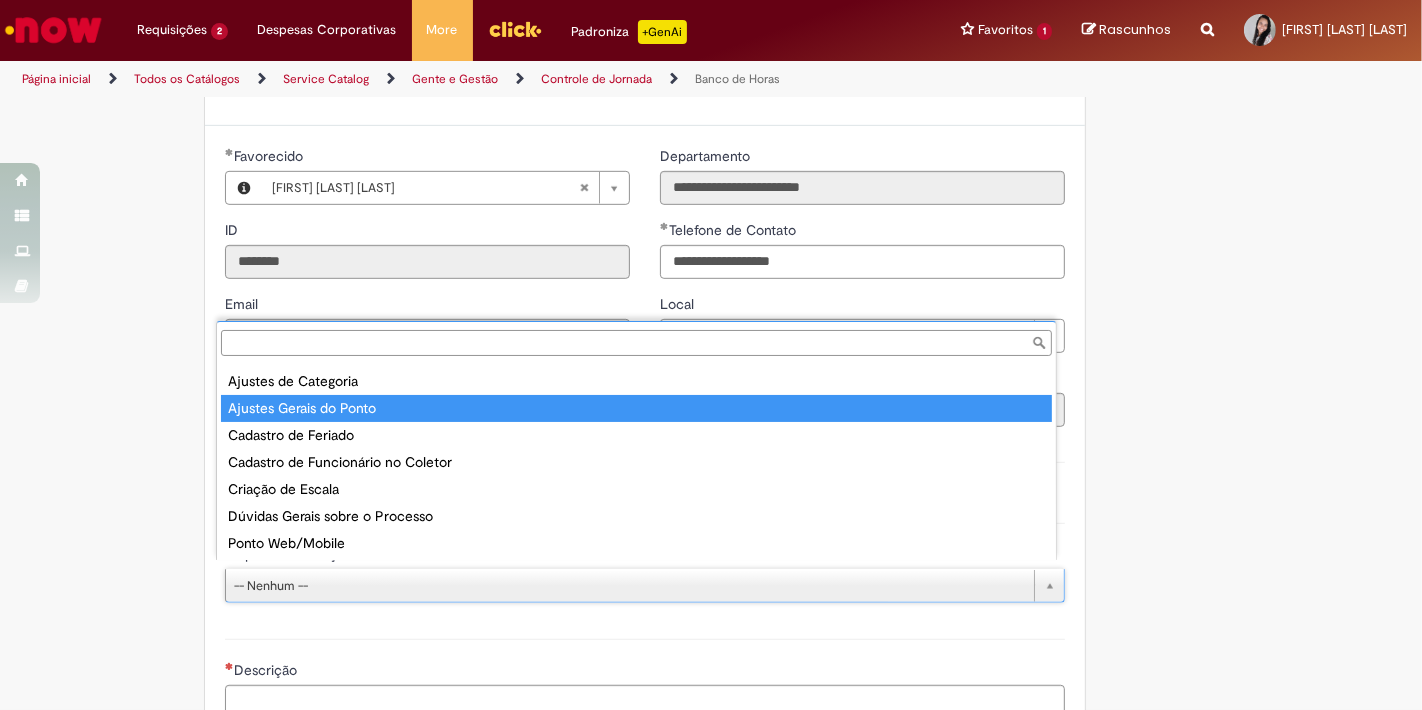 type on "**********" 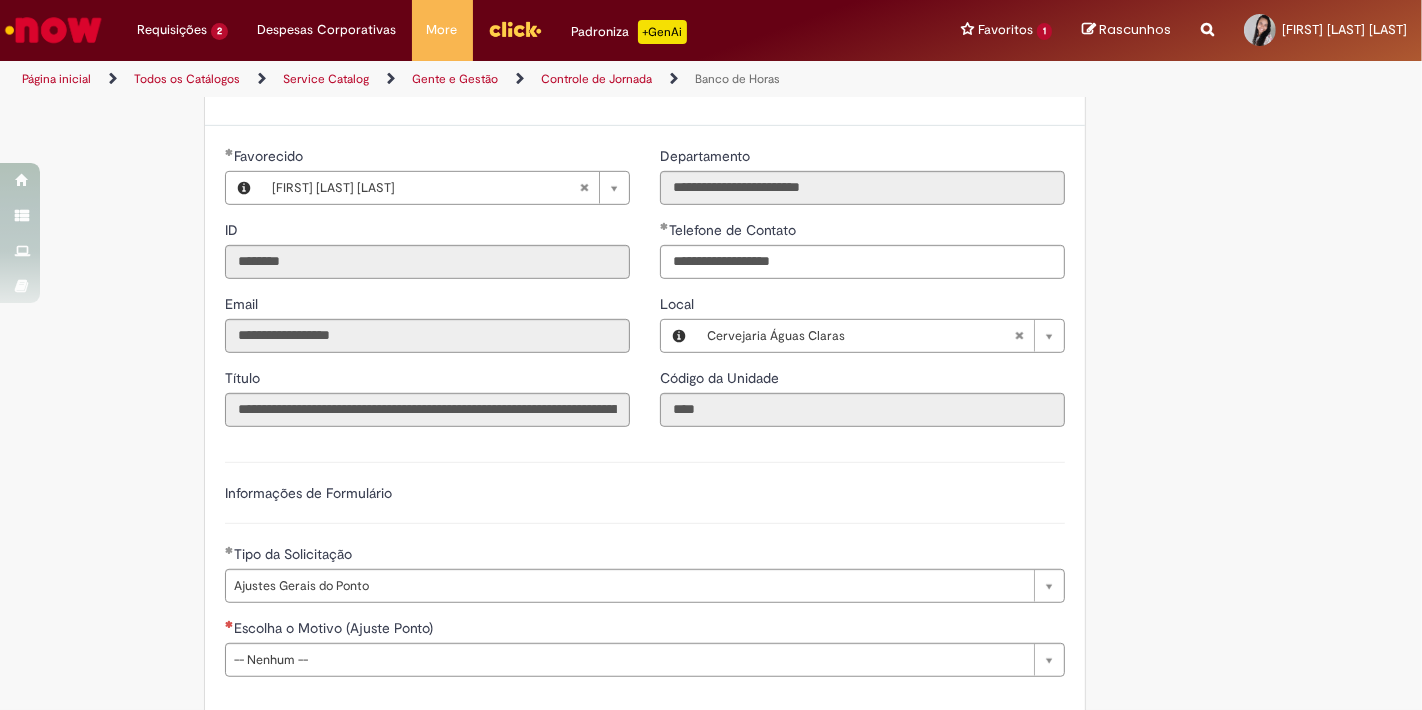 click on "**********" at bounding box center (613, 354) 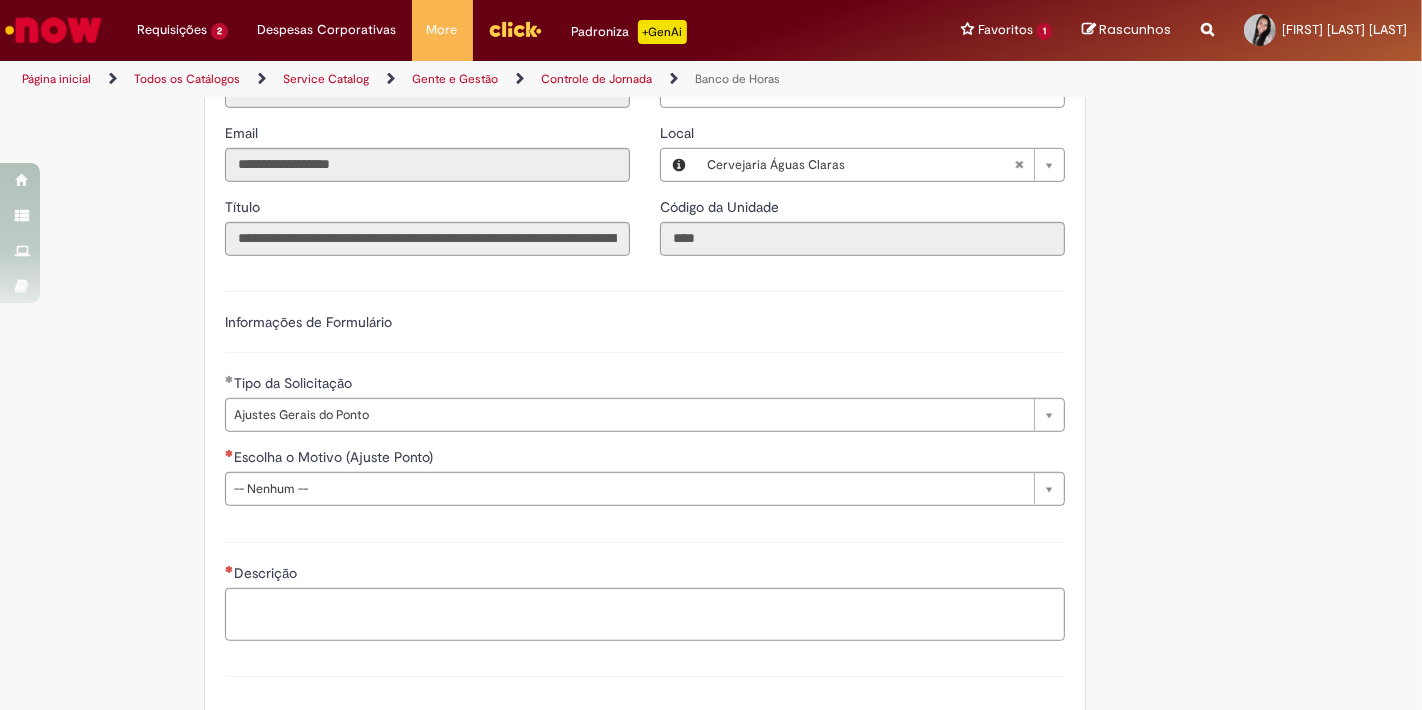 scroll, scrollTop: 1060, scrollLeft: 0, axis: vertical 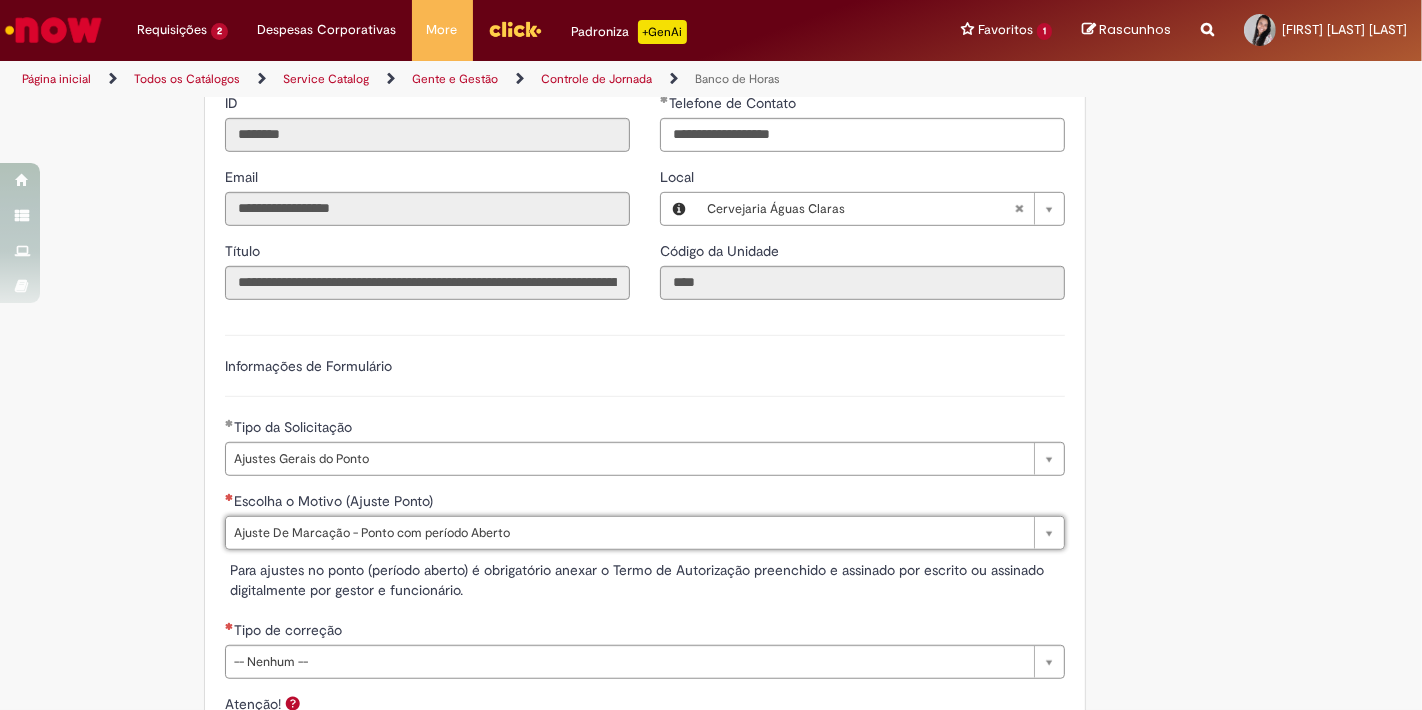 type on "**********" 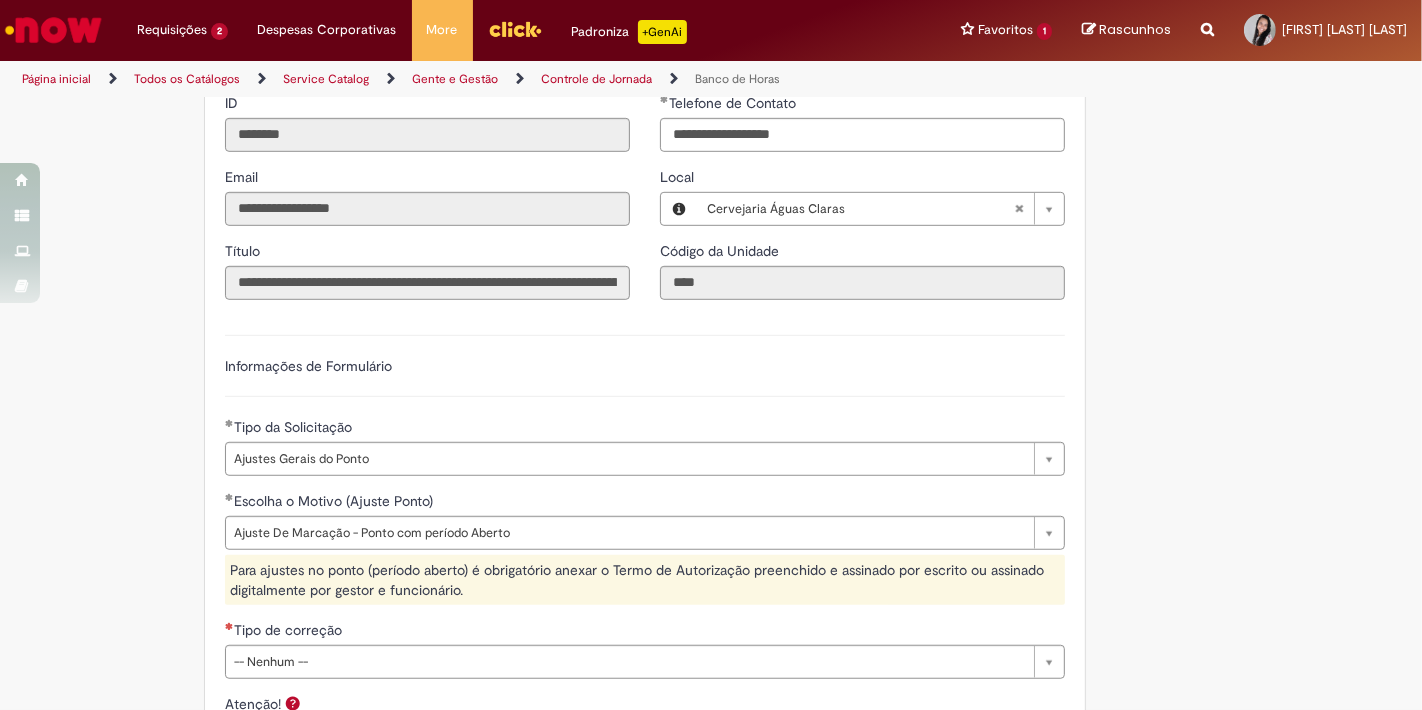 click on "**********" at bounding box center [645, 687] 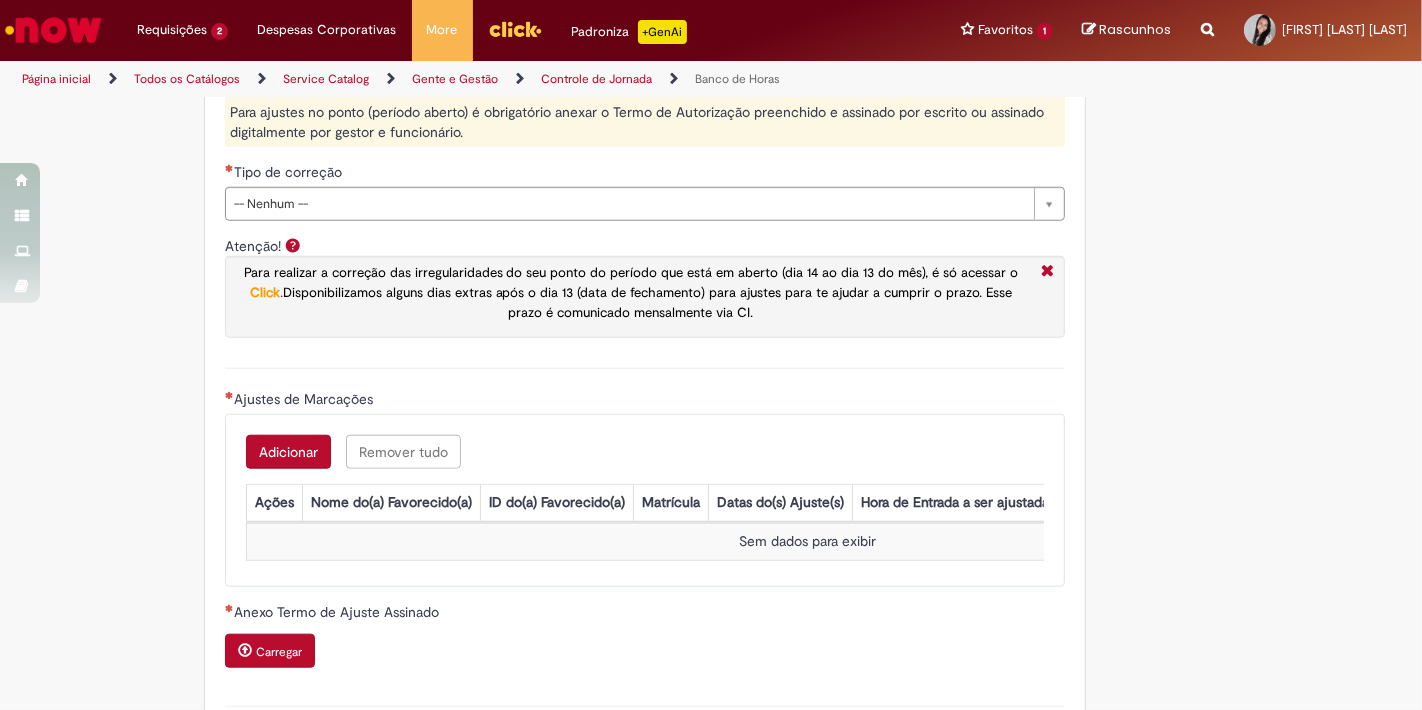 scroll, scrollTop: 1474, scrollLeft: 0, axis: vertical 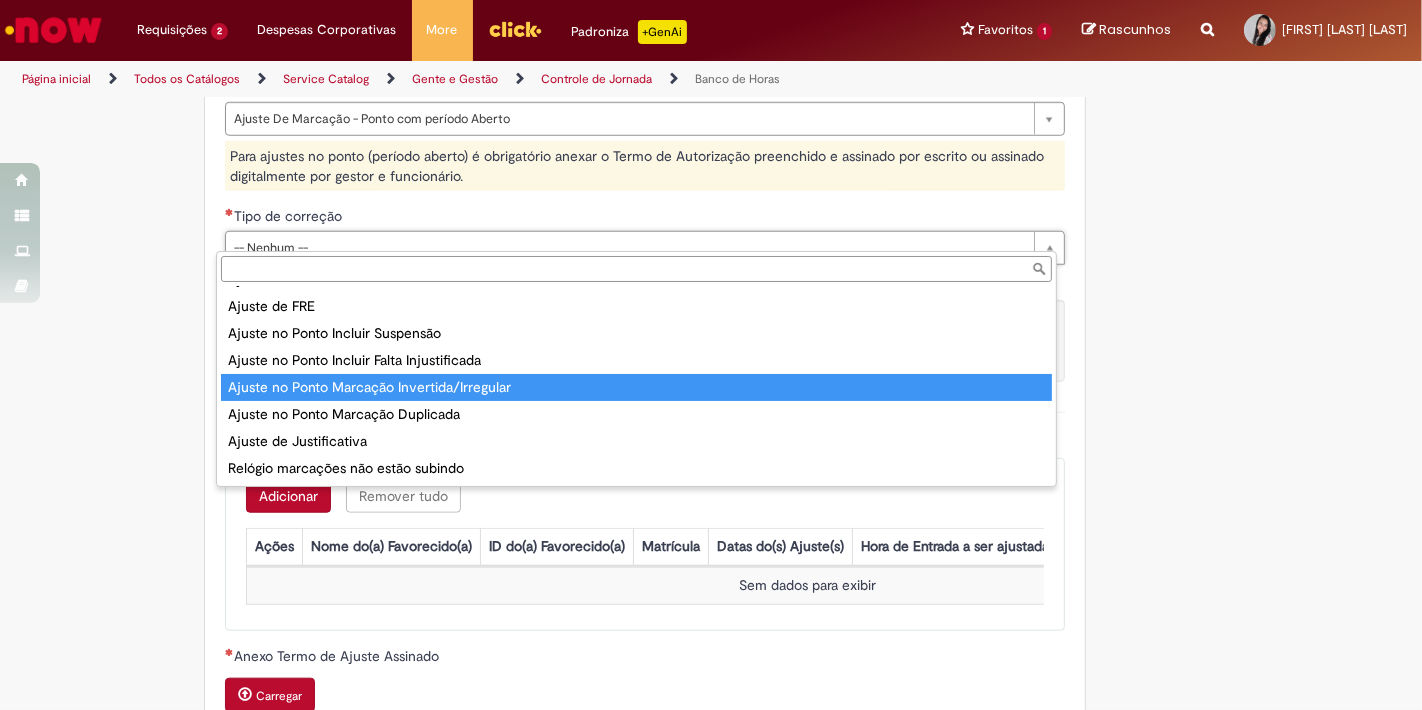 type on "**********" 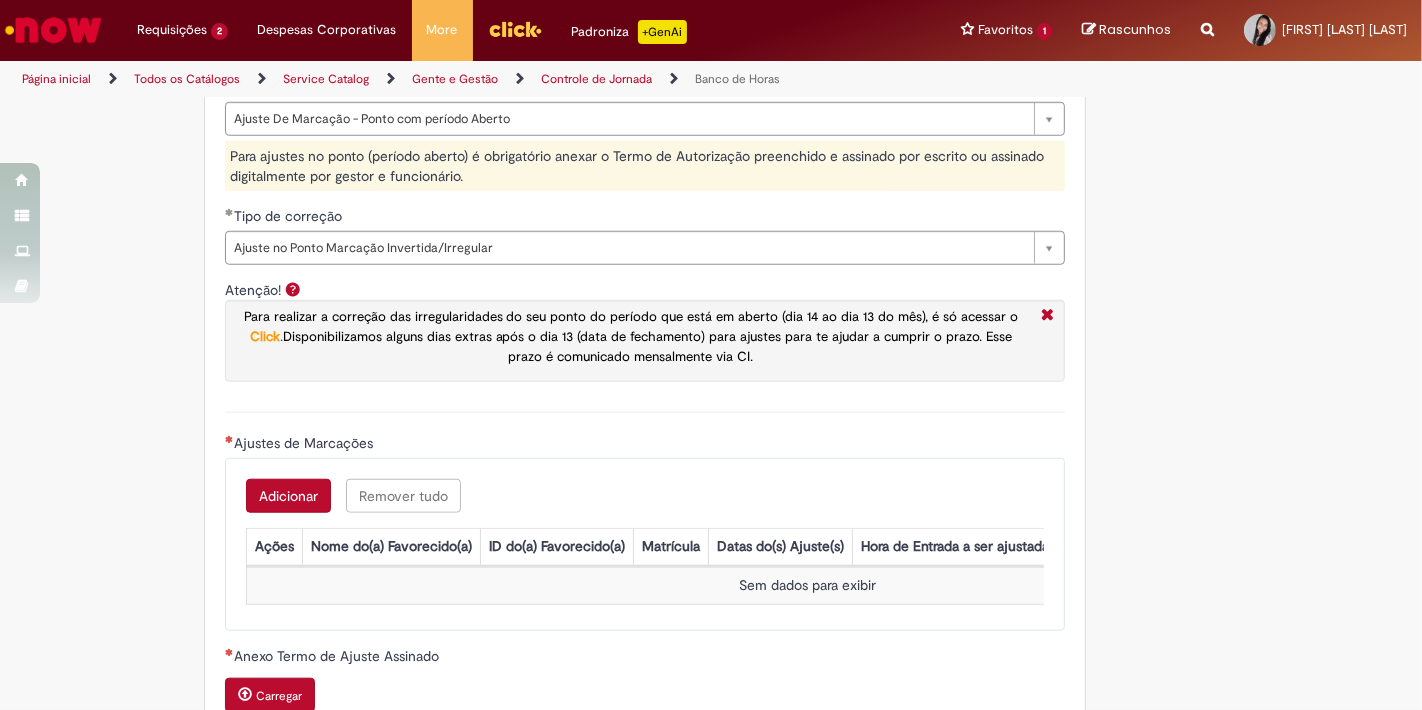 click on "Atenção! Para realizar a correção das irregularidades do seu ponto do período que está em aberto (dia 14 ao dia 13 do mês), é só acessar o   Click .  Disponibilizamos alguns dias extras após o dia 13 (data de fechamento) para ajustes para te ajudar a cumprir o prazo. Esse prazo é comunicado mensalmente via CI." at bounding box center [645, 346] 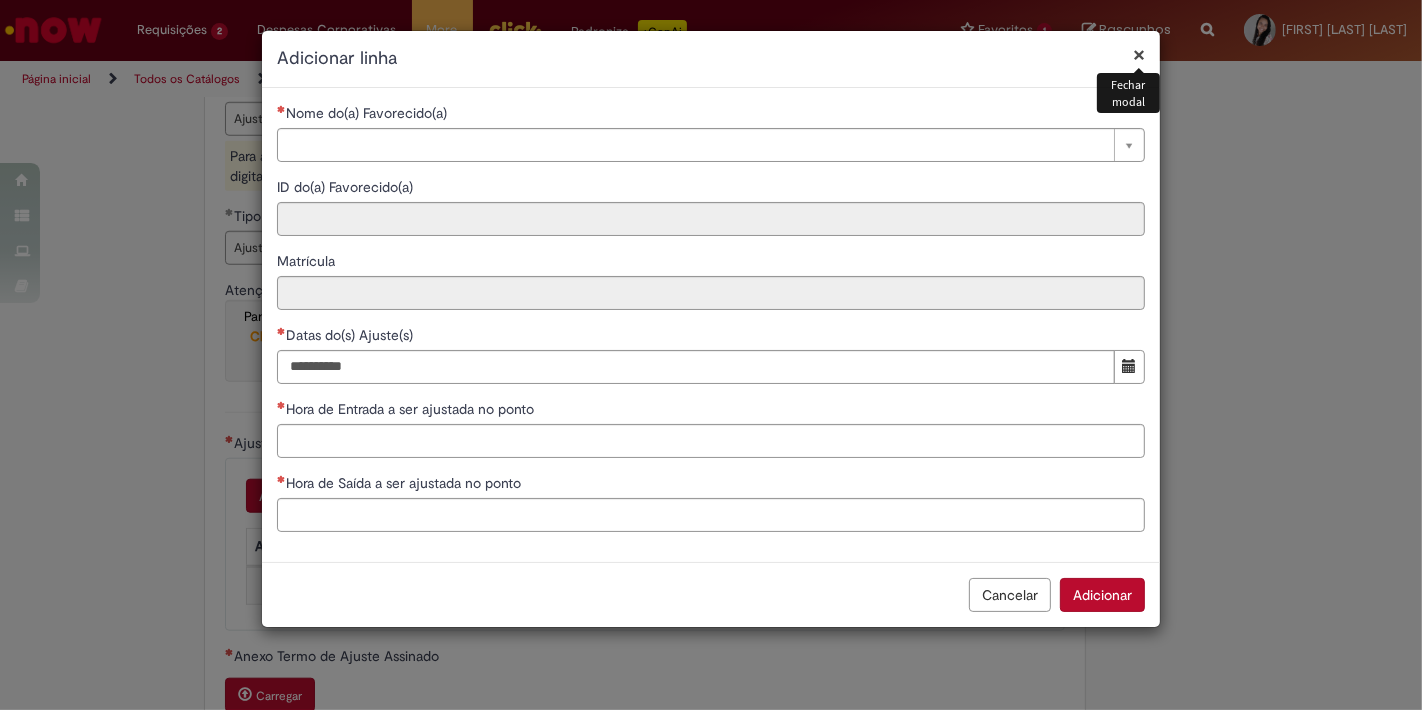 click on "×" at bounding box center (1139, 54) 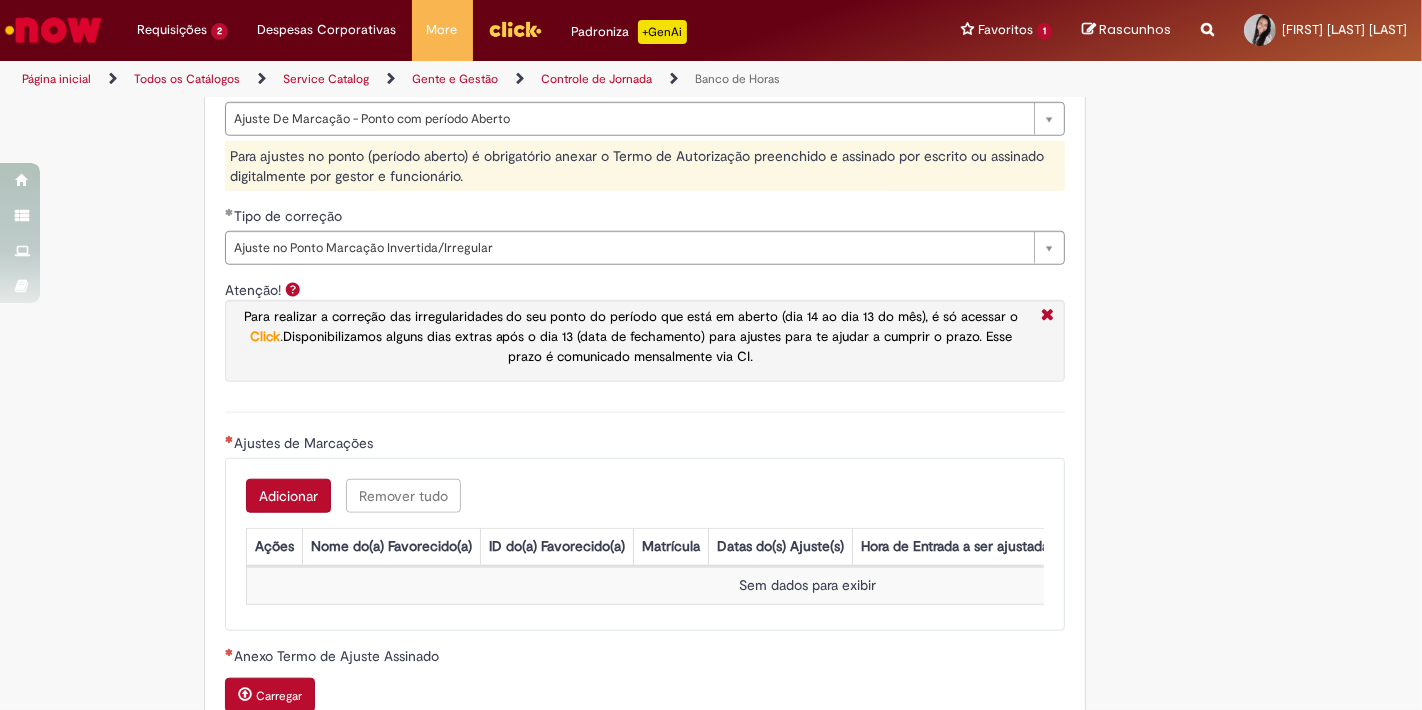 click on "**********" at bounding box center [711, 102] 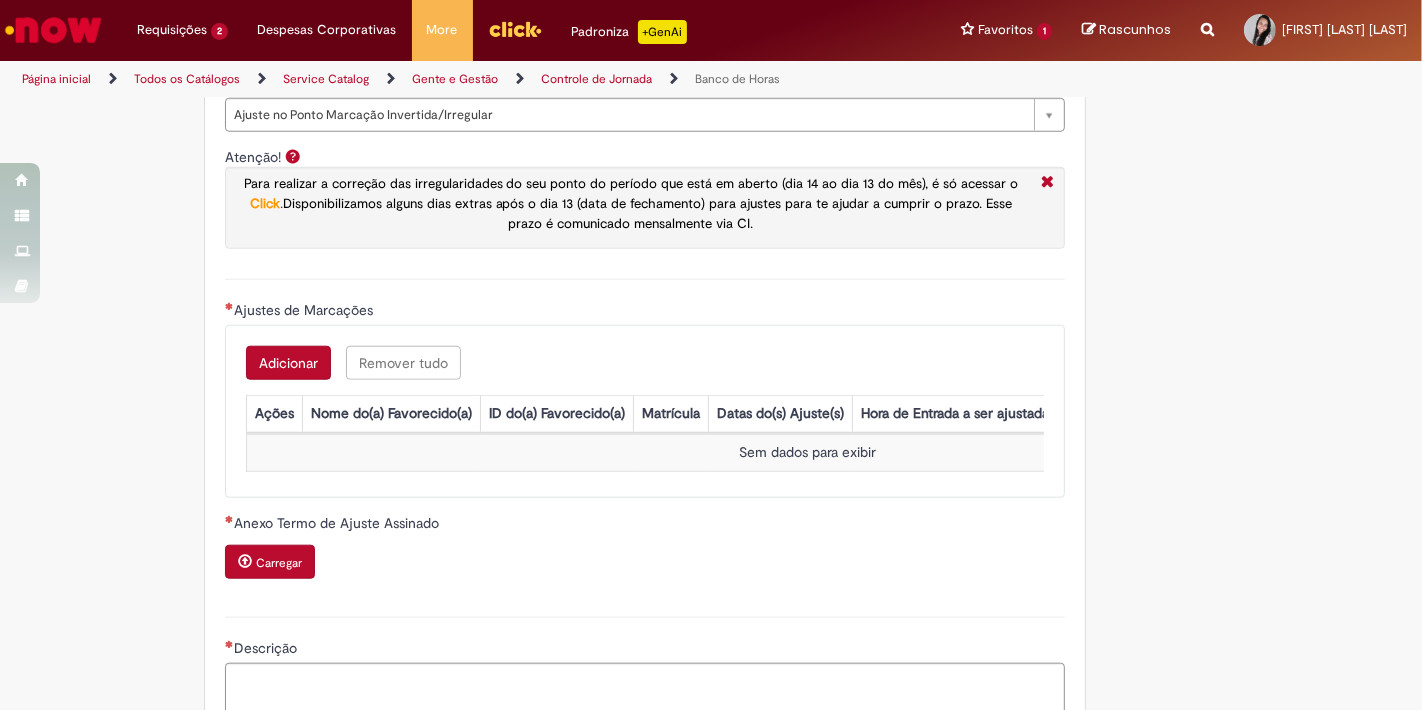 scroll, scrollTop: 1785, scrollLeft: 0, axis: vertical 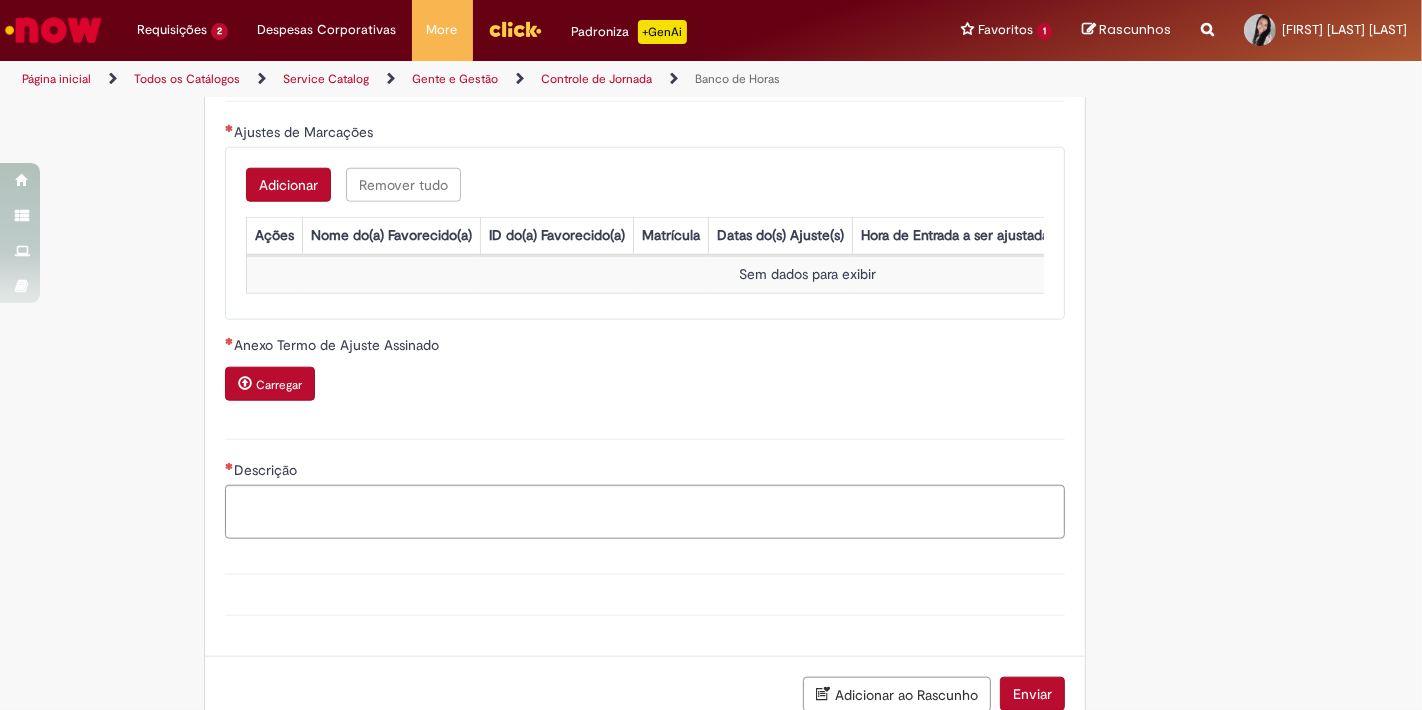 click on "Carregar" at bounding box center [279, 385] 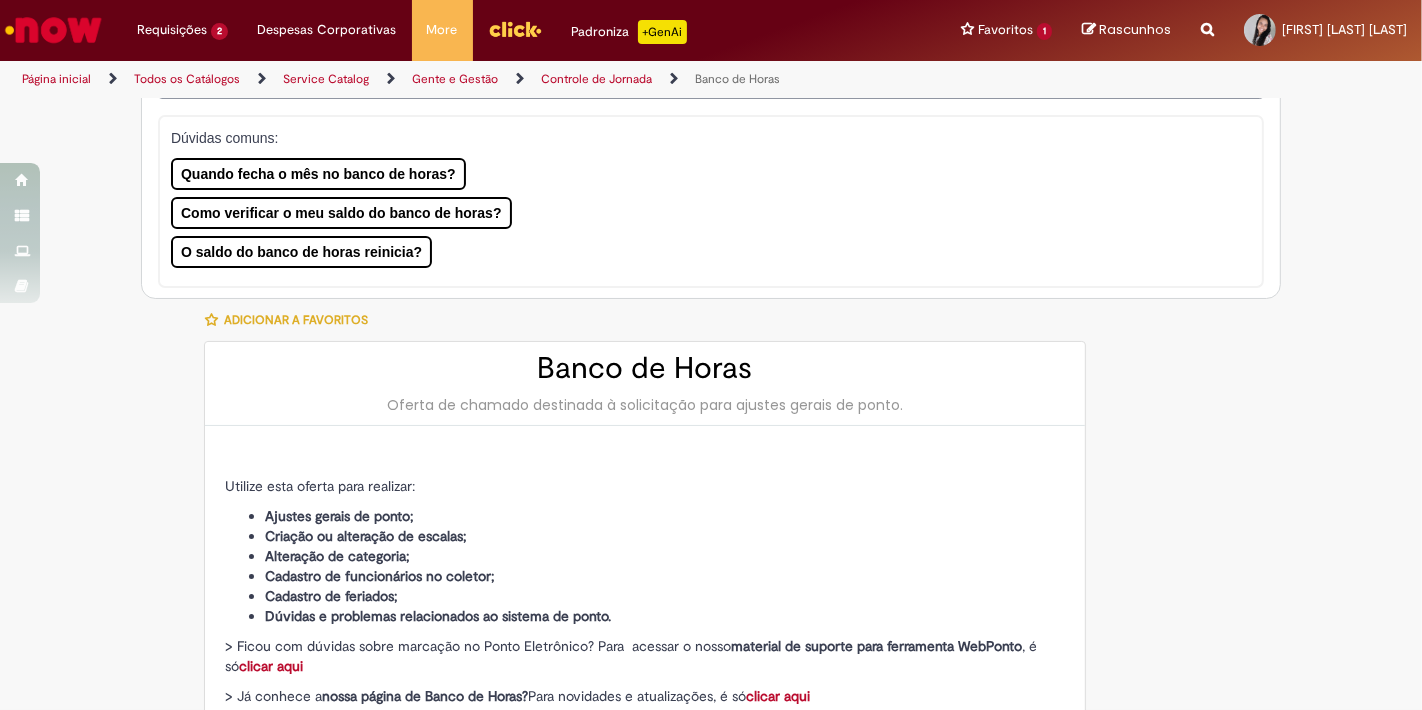 scroll, scrollTop: 0, scrollLeft: 0, axis: both 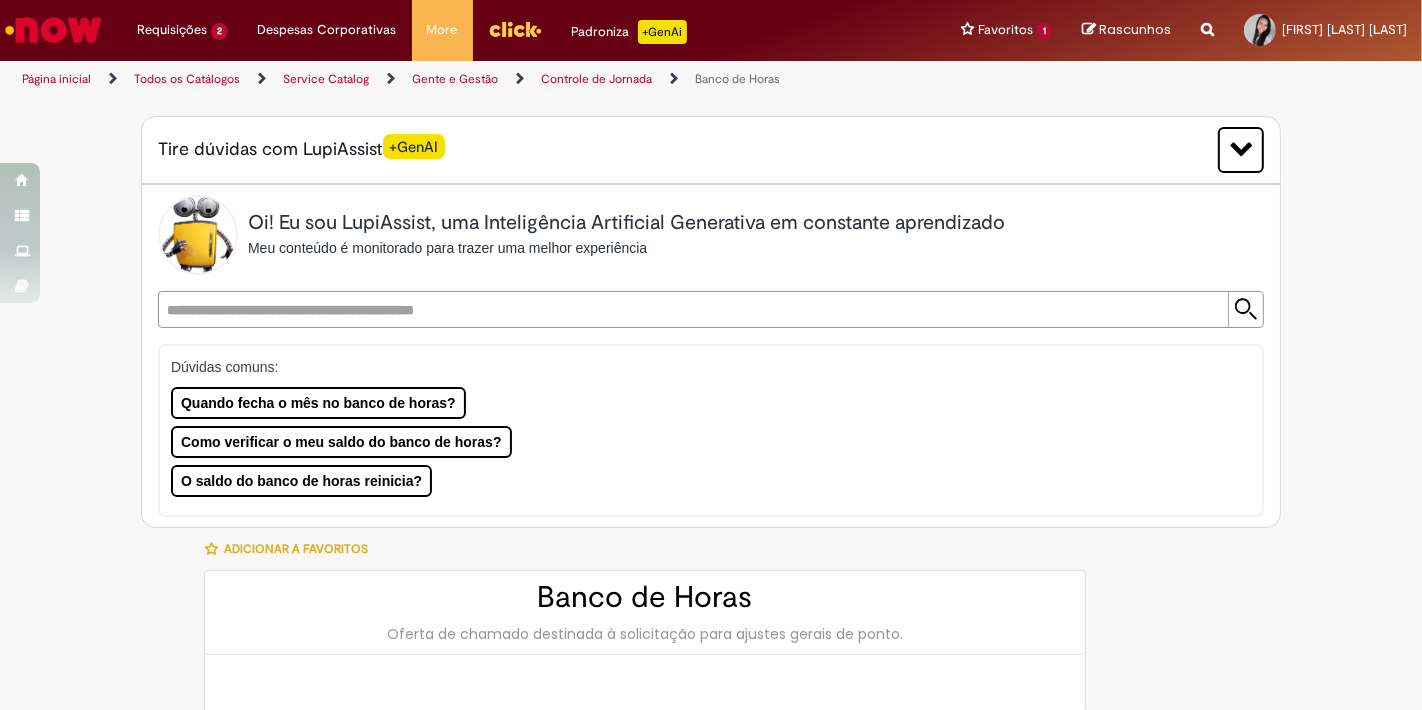 click on "Oferta de chamado destinada à solicitação para ajustes gerais de ponto." at bounding box center [645, 634] 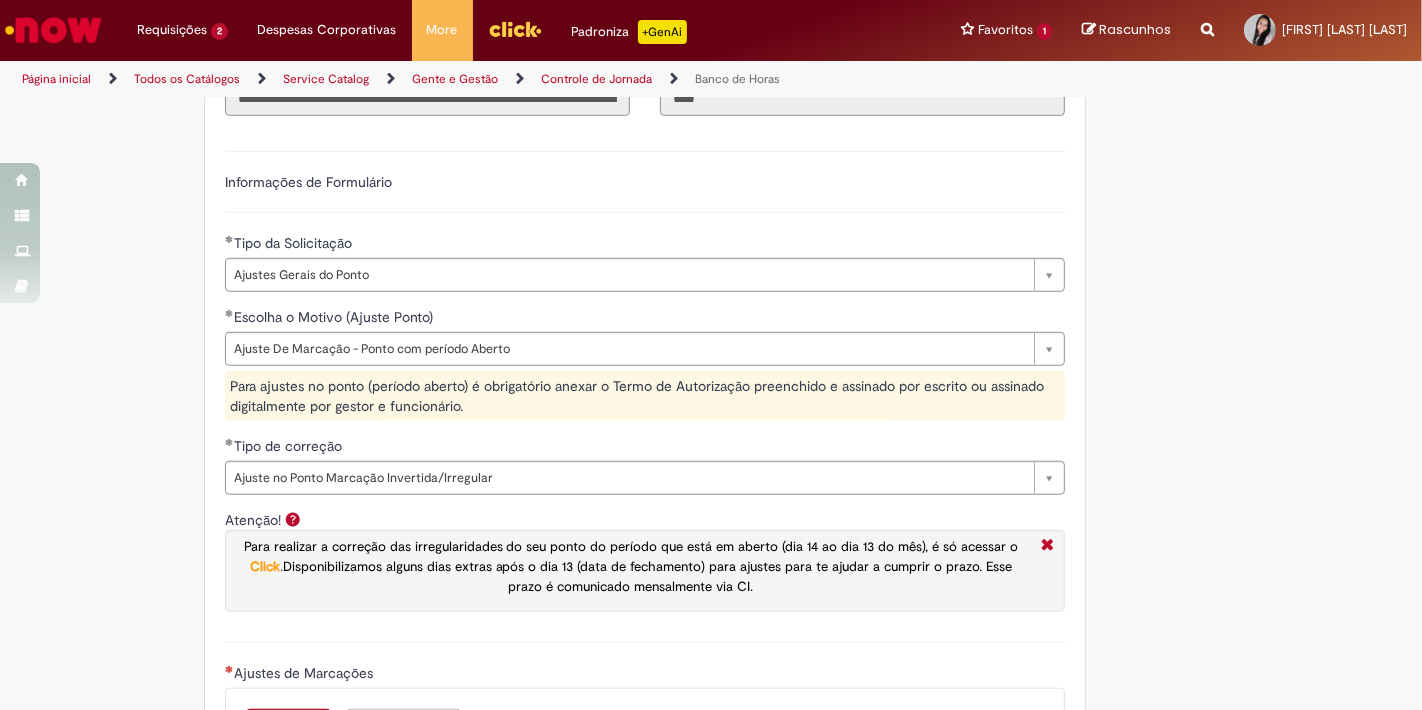 scroll, scrollTop: 1333, scrollLeft: 0, axis: vertical 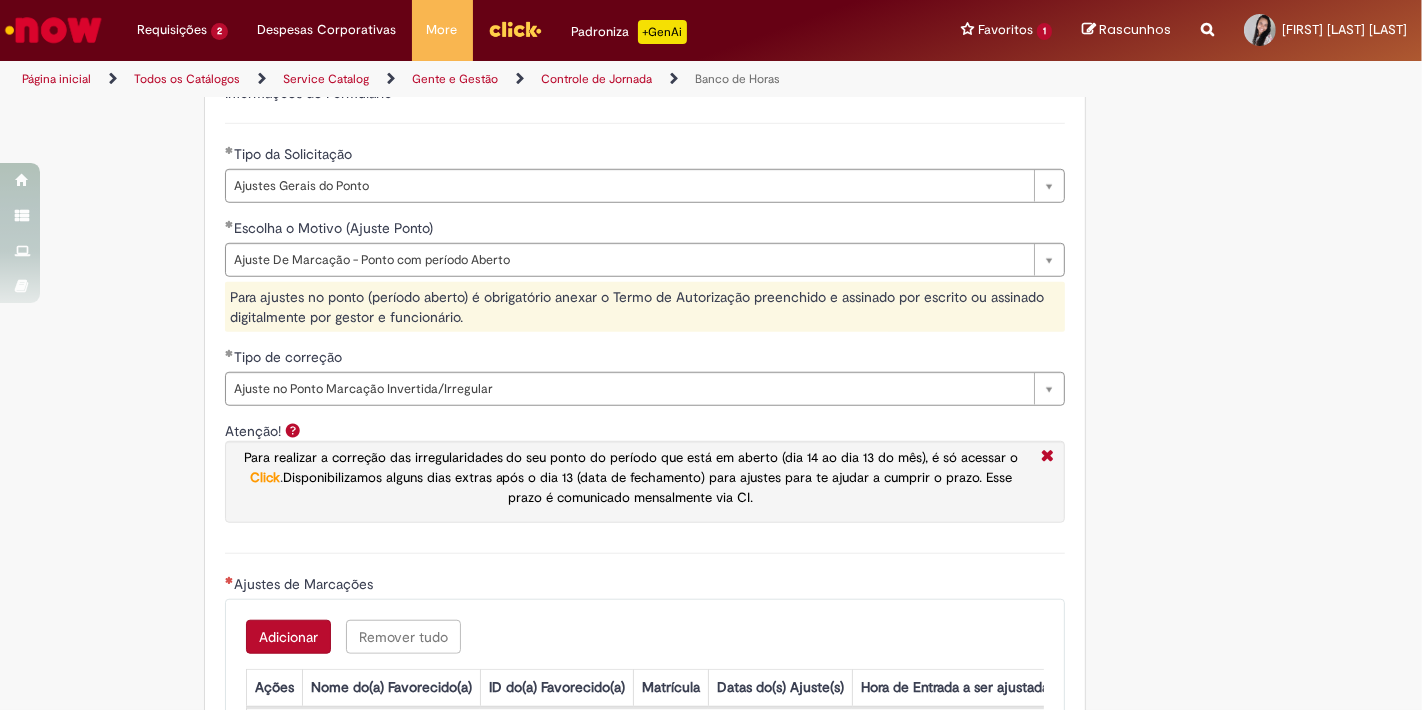 click on "Para ajustes no ponto (período aberto) é obrigatório anexar o Termo de Autorização preenchido e assinado por escrito ou assinado digitalmente por gestor e funcionário." at bounding box center (645, 307) 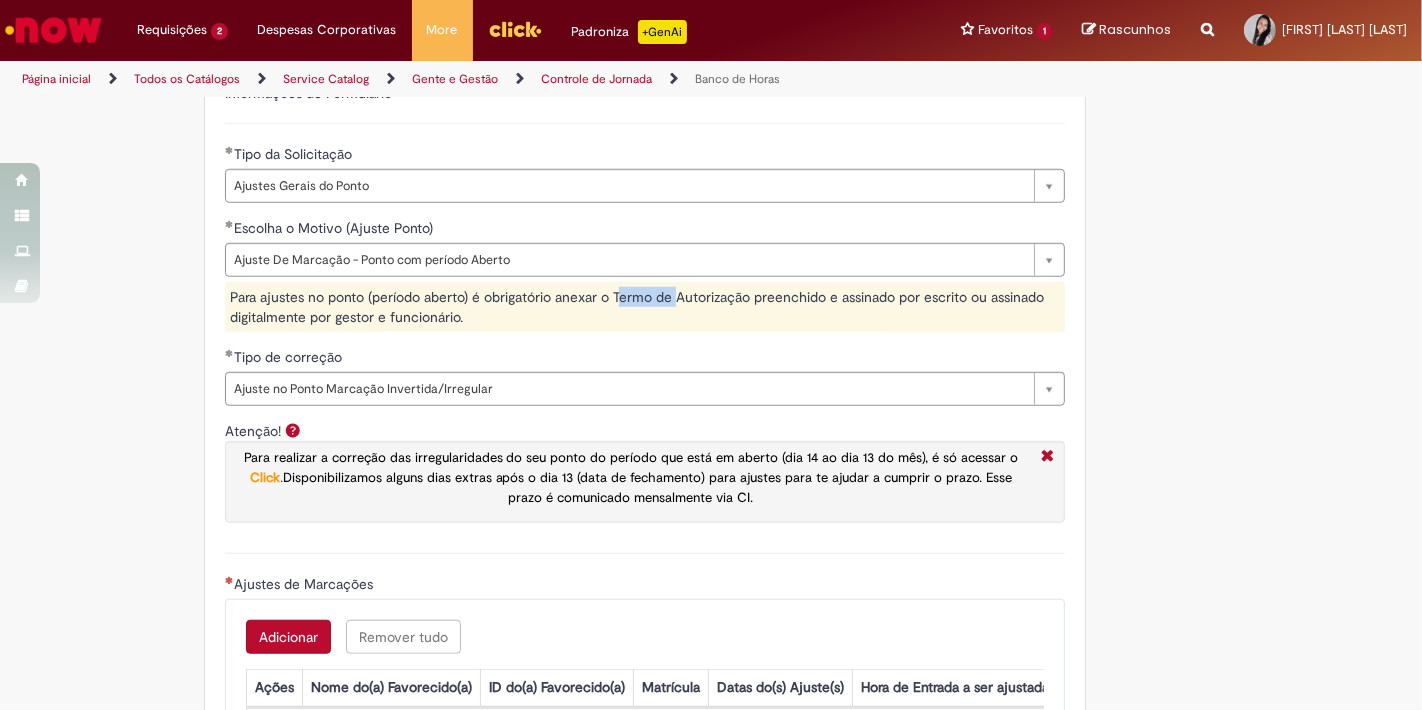 drag, startPoint x: 612, startPoint y: 277, endPoint x: 671, endPoint y: 277, distance: 59 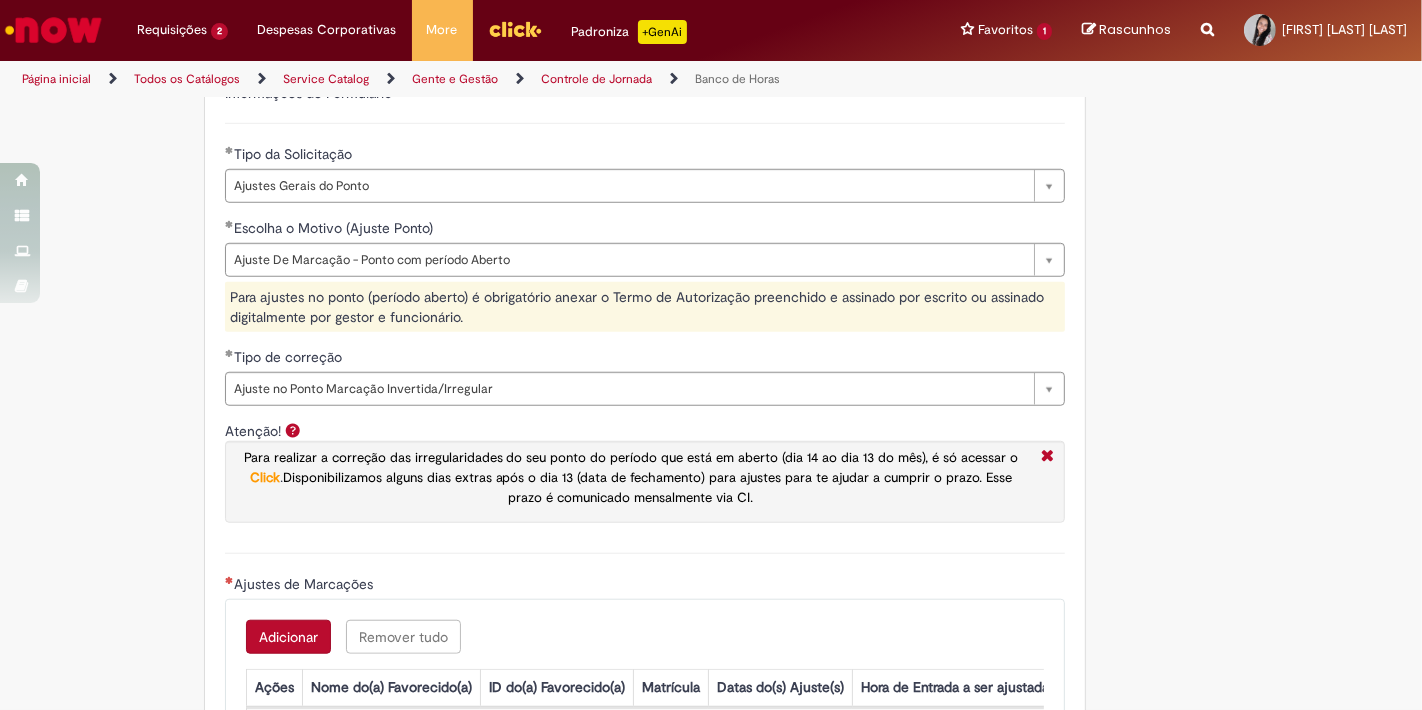 click on "Para ajustes no ponto (período aberto) é obrigatório anexar o Termo de Autorização preenchido e assinado por escrito ou assinado digitalmente por gestor e funcionário." at bounding box center (645, 307) 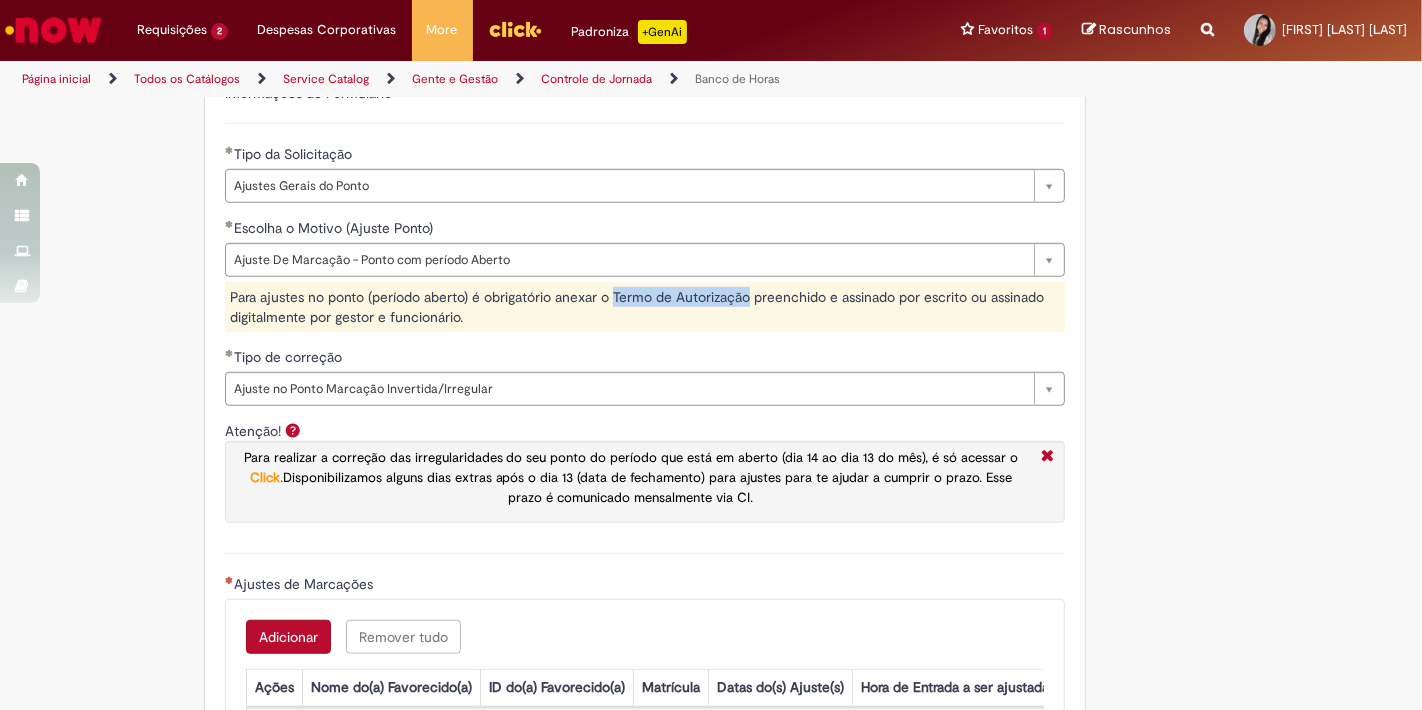 drag, startPoint x: 605, startPoint y: 287, endPoint x: 741, endPoint y: 287, distance: 136 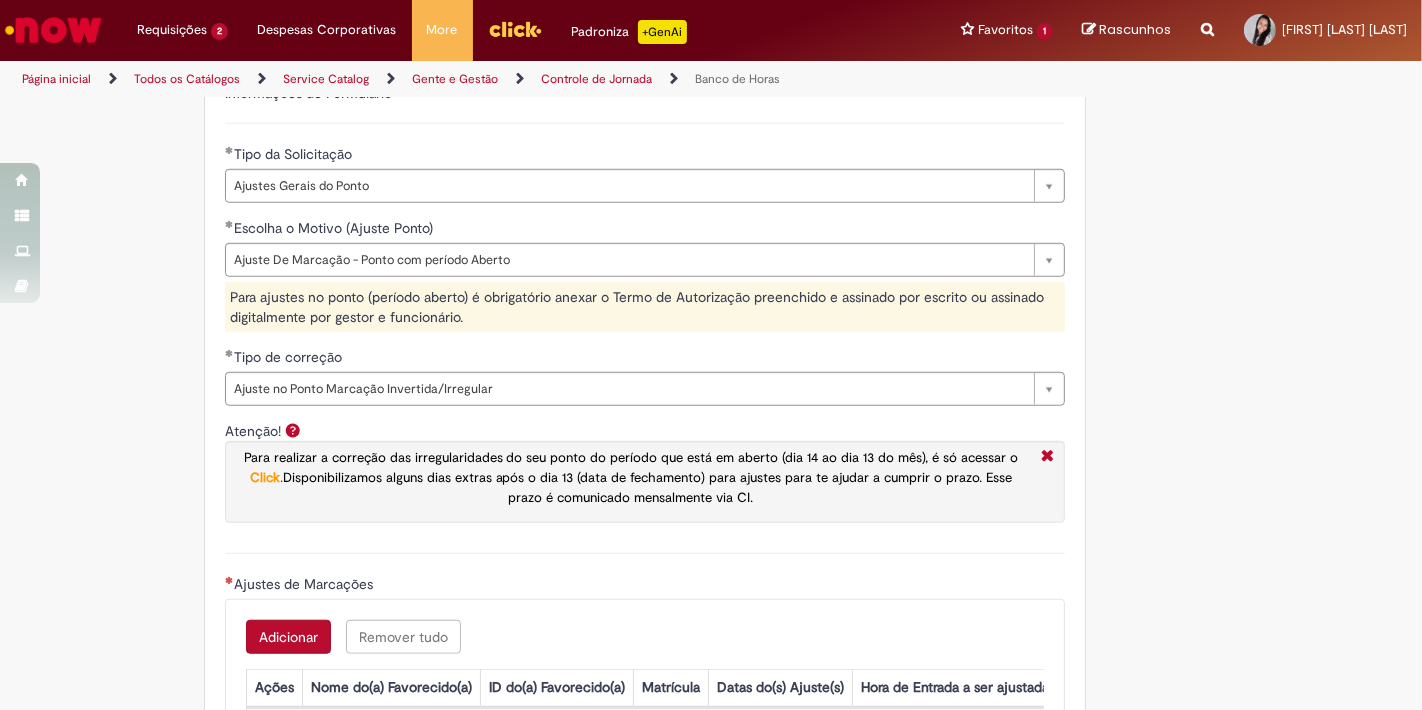 click on "**********" at bounding box center [711, 243] 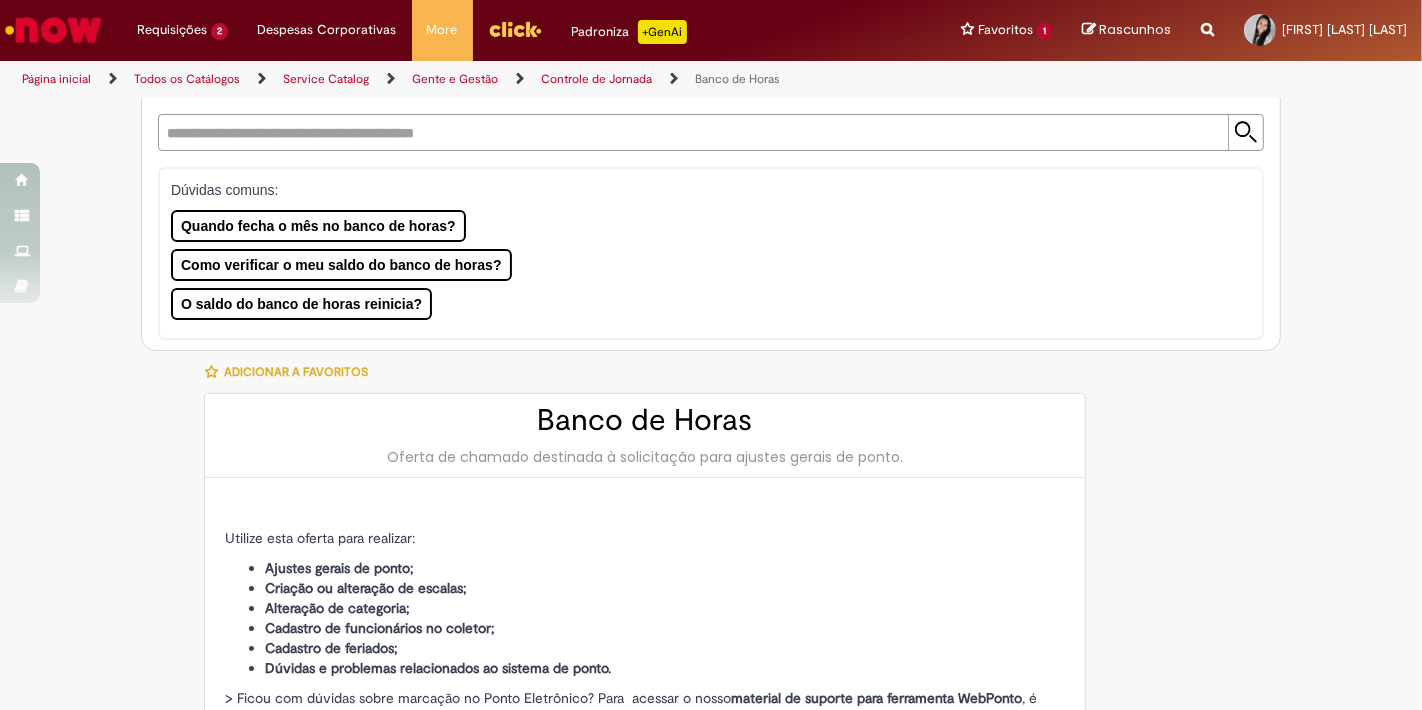 scroll, scrollTop: 44, scrollLeft: 0, axis: vertical 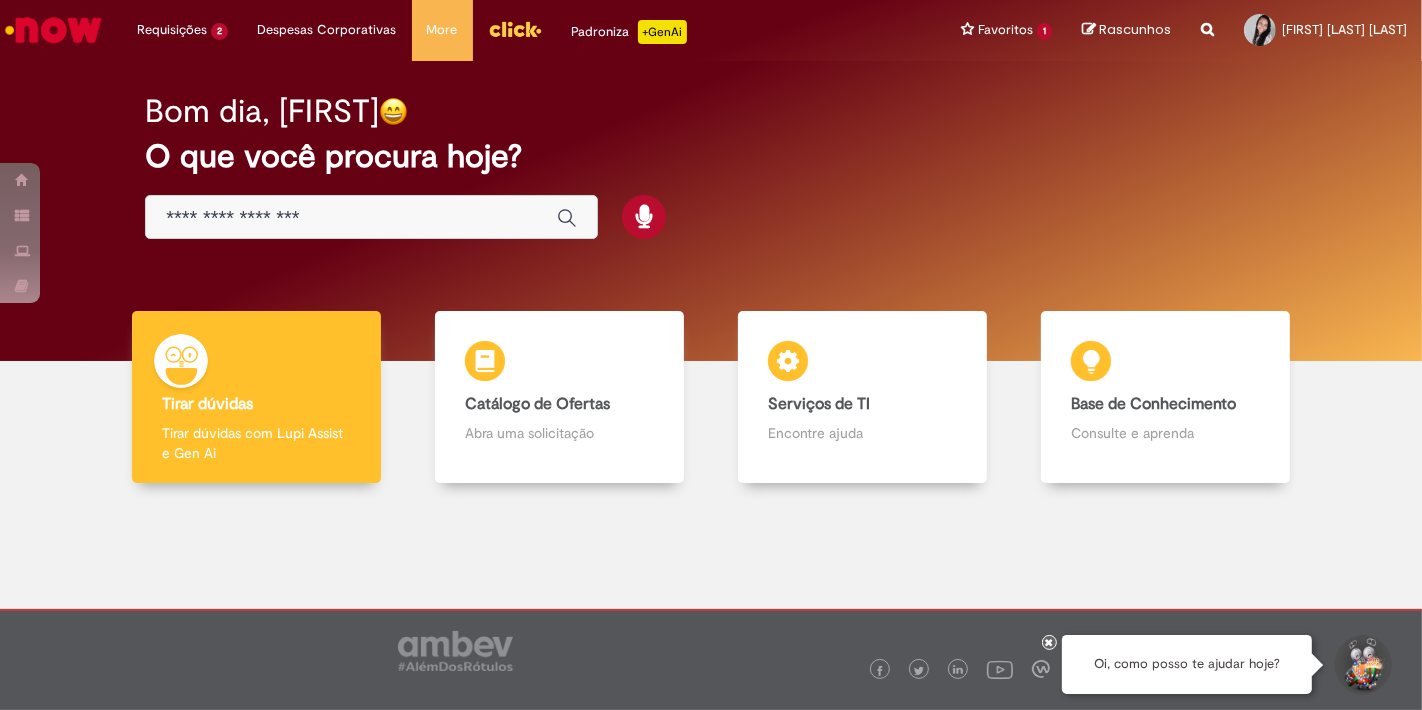 click at bounding box center (351, 218) 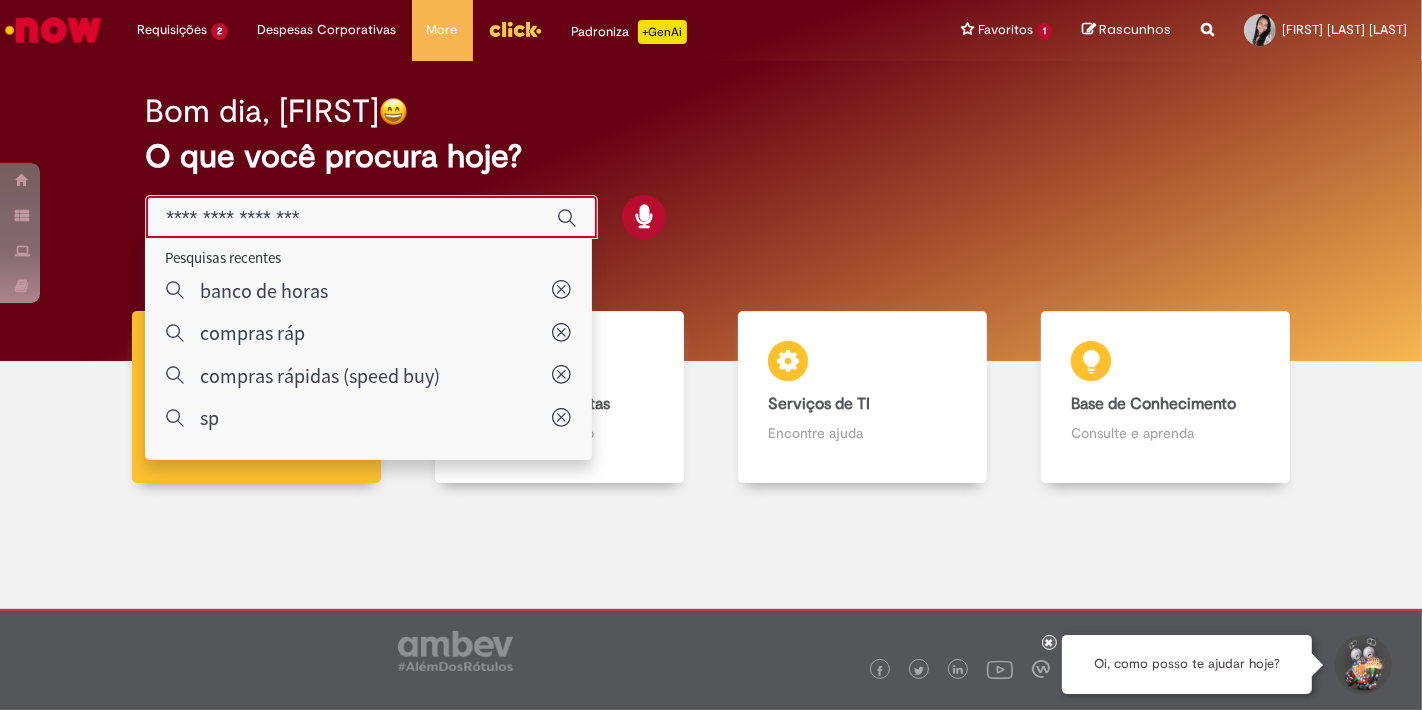 paste on "**********" 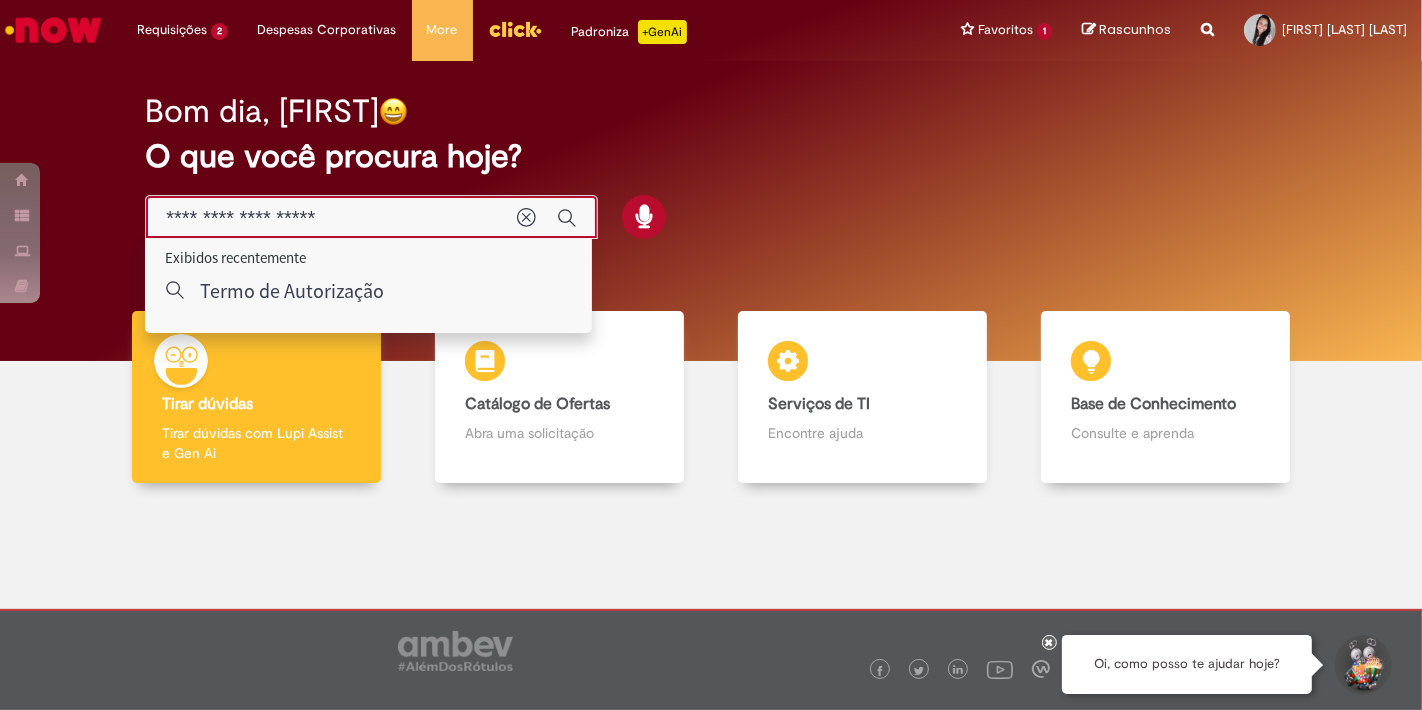 type on "**********" 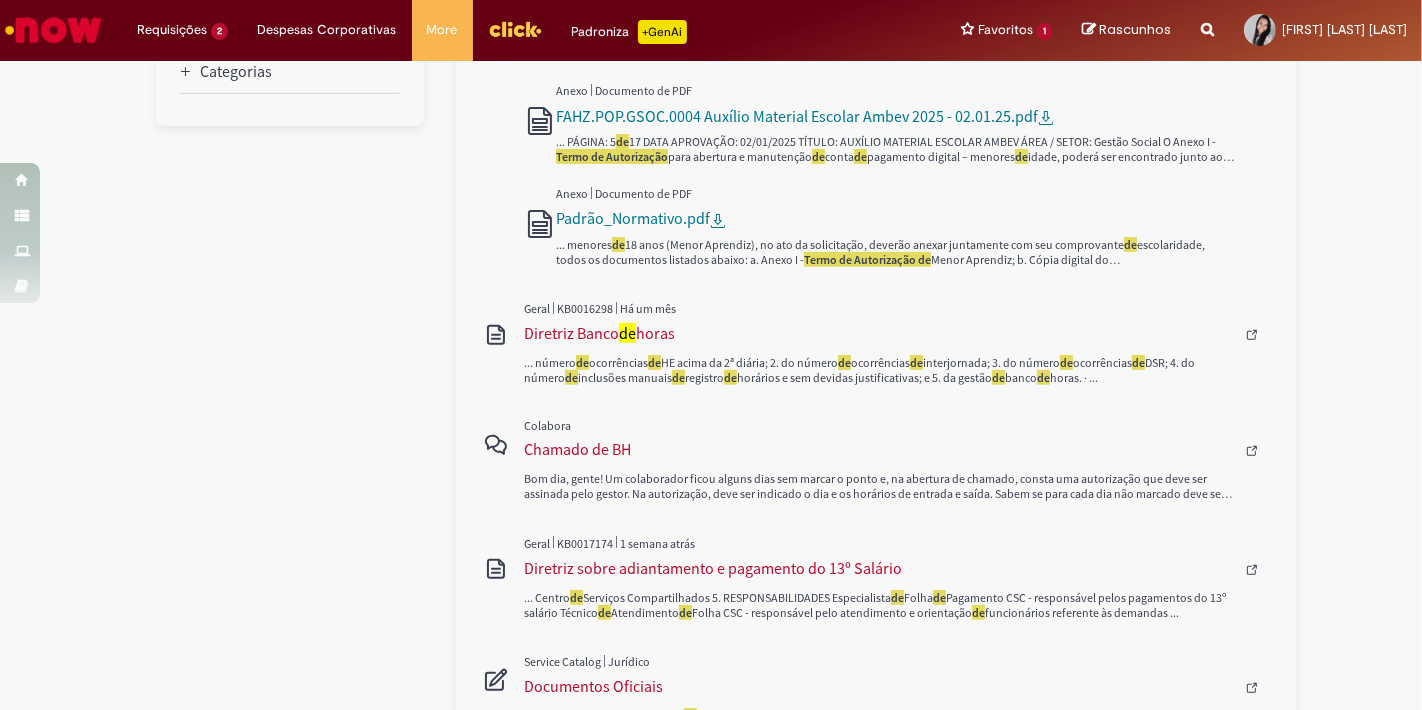 scroll, scrollTop: 666, scrollLeft: 0, axis: vertical 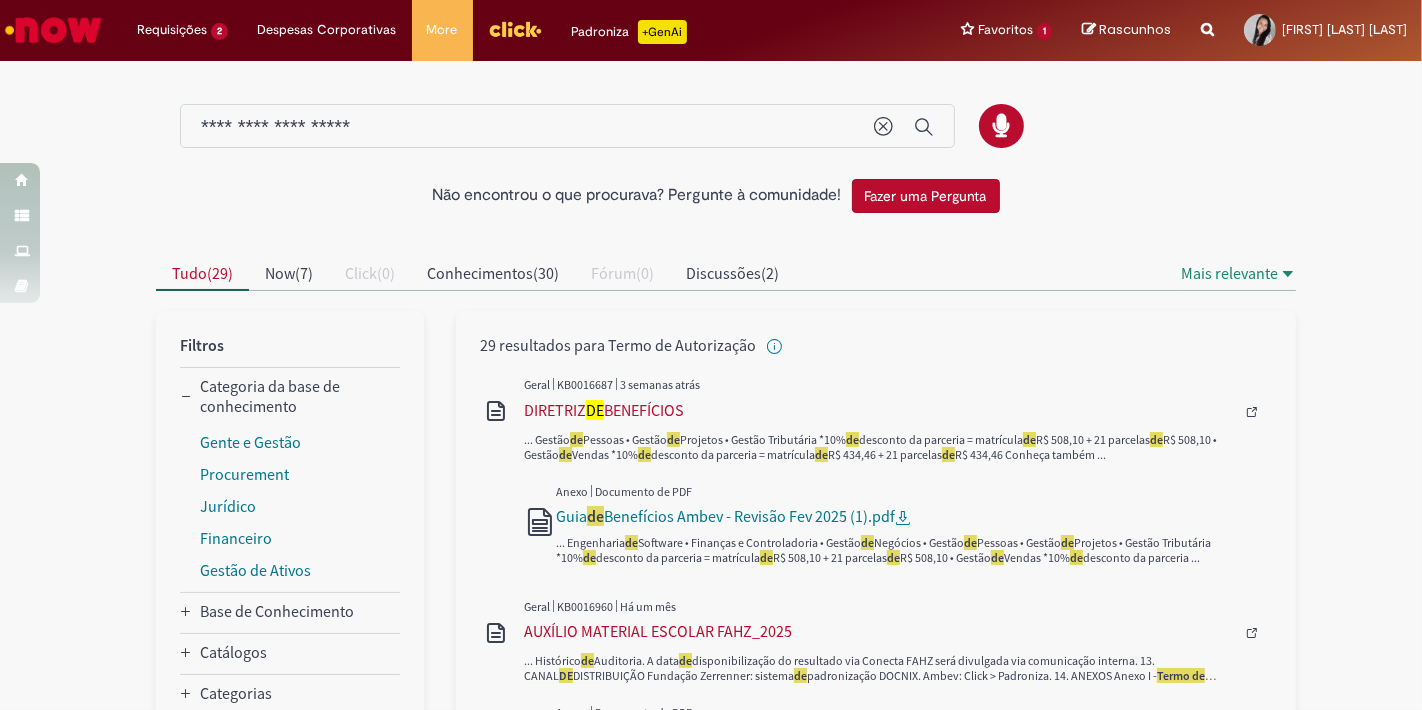 click on "**********" at bounding box center (567, 126) 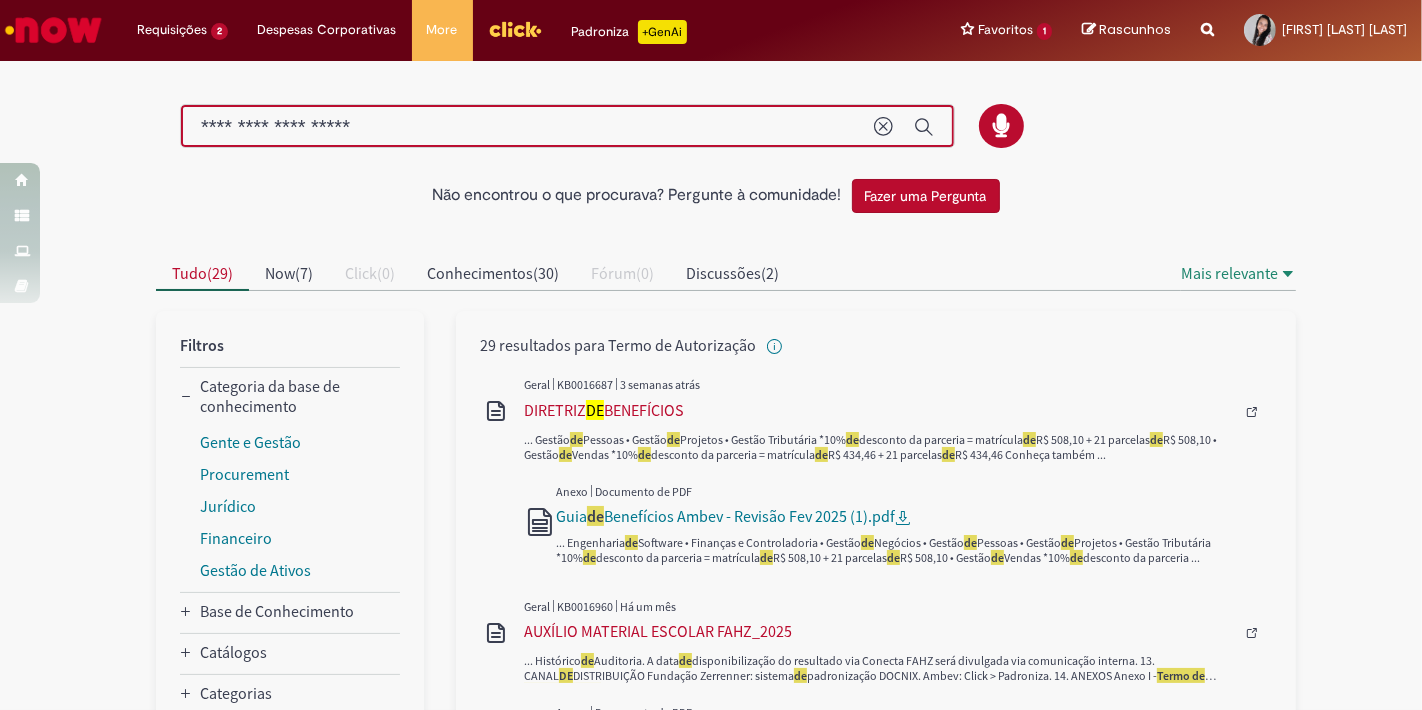 click on "**********" at bounding box center [527, 127] 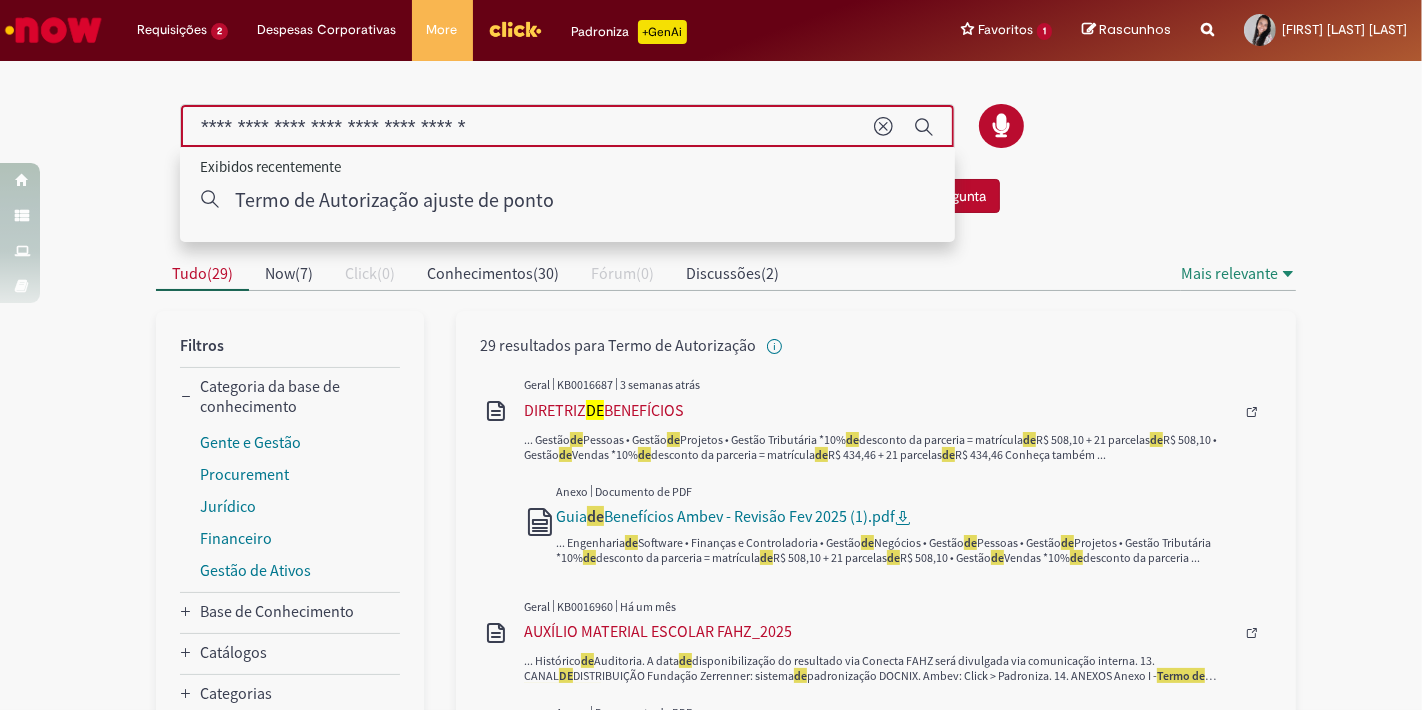 type on "**********" 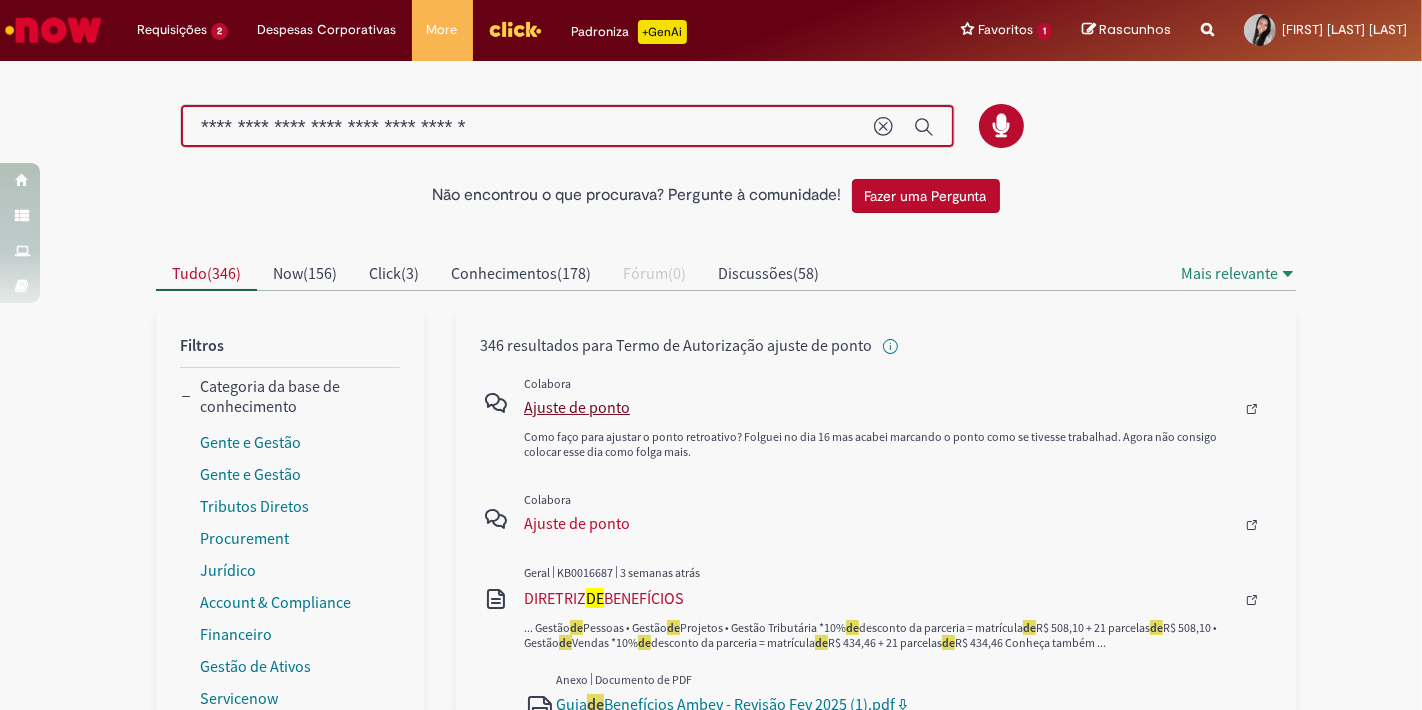 click on "Ajuste de ponto" at bounding box center [879, 407] 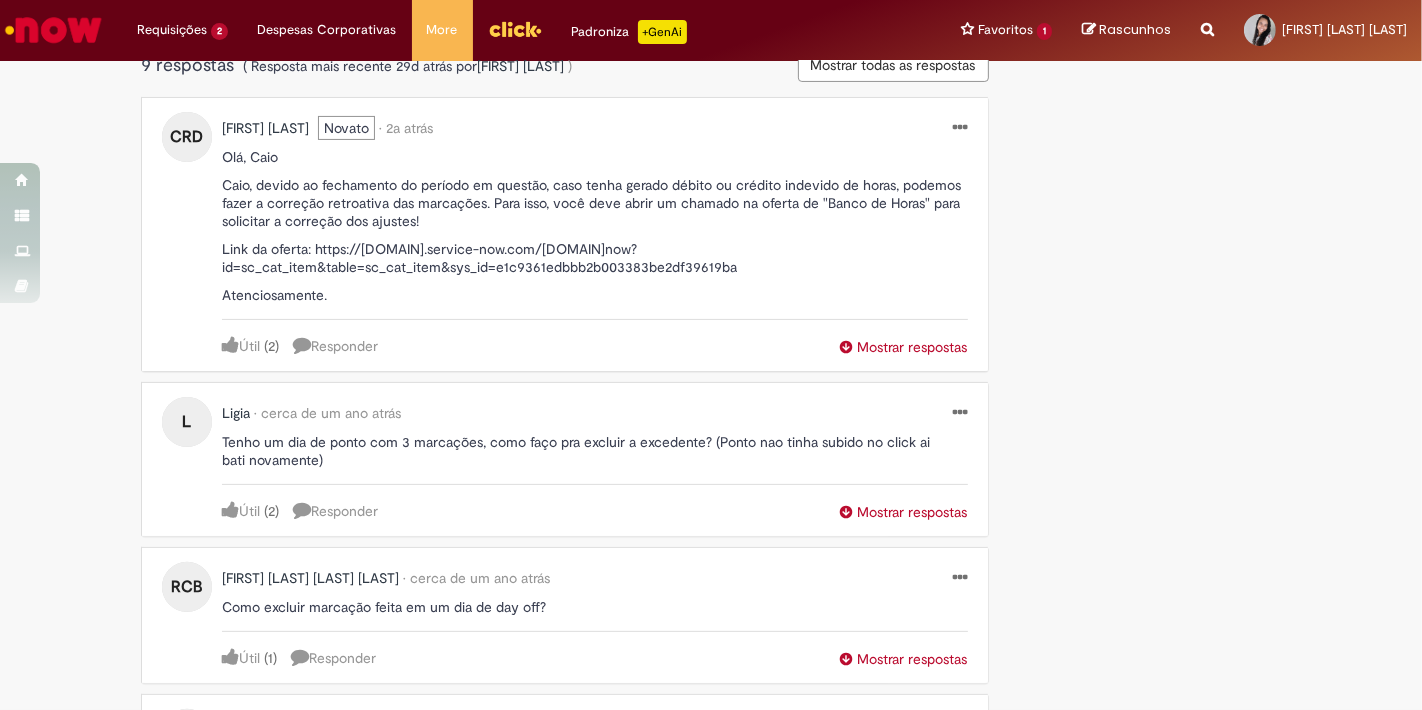 scroll, scrollTop: 254, scrollLeft: 0, axis: vertical 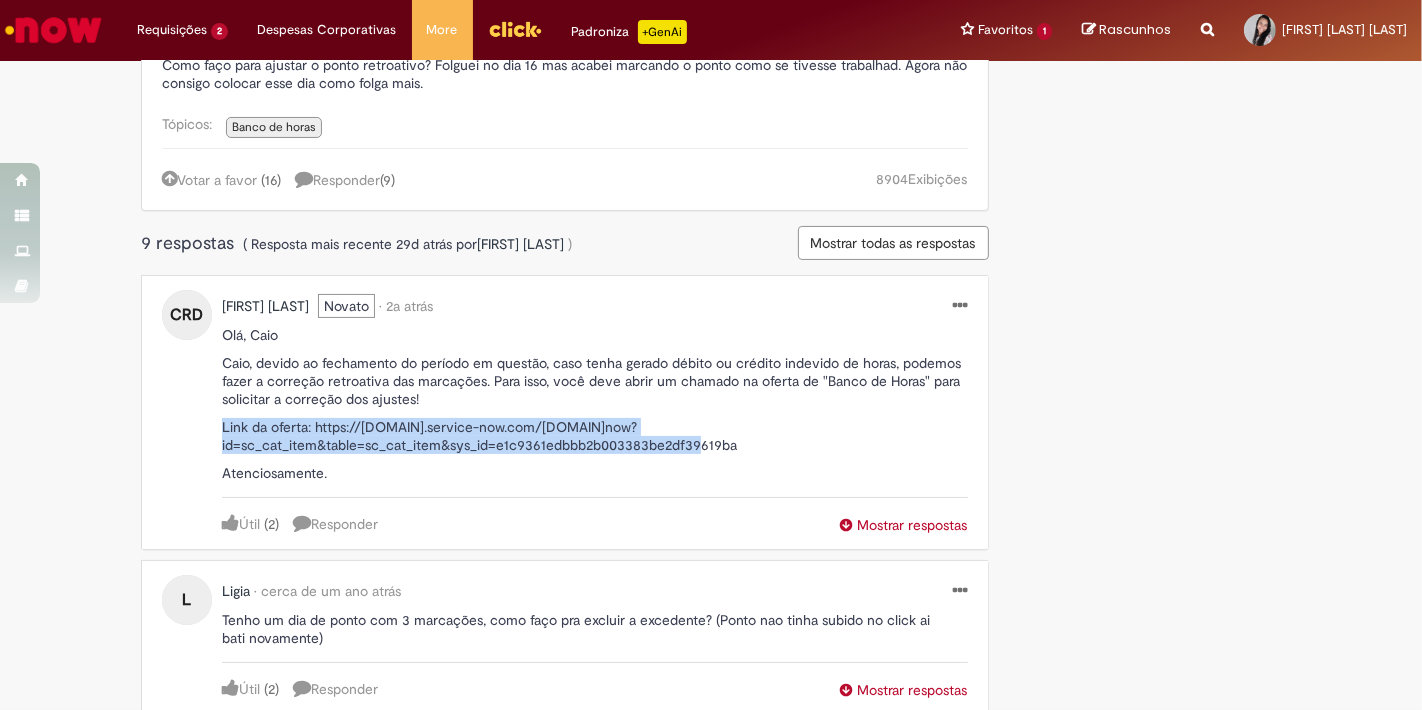 drag, startPoint x: 214, startPoint y: 421, endPoint x: 734, endPoint y: 444, distance: 520.5084 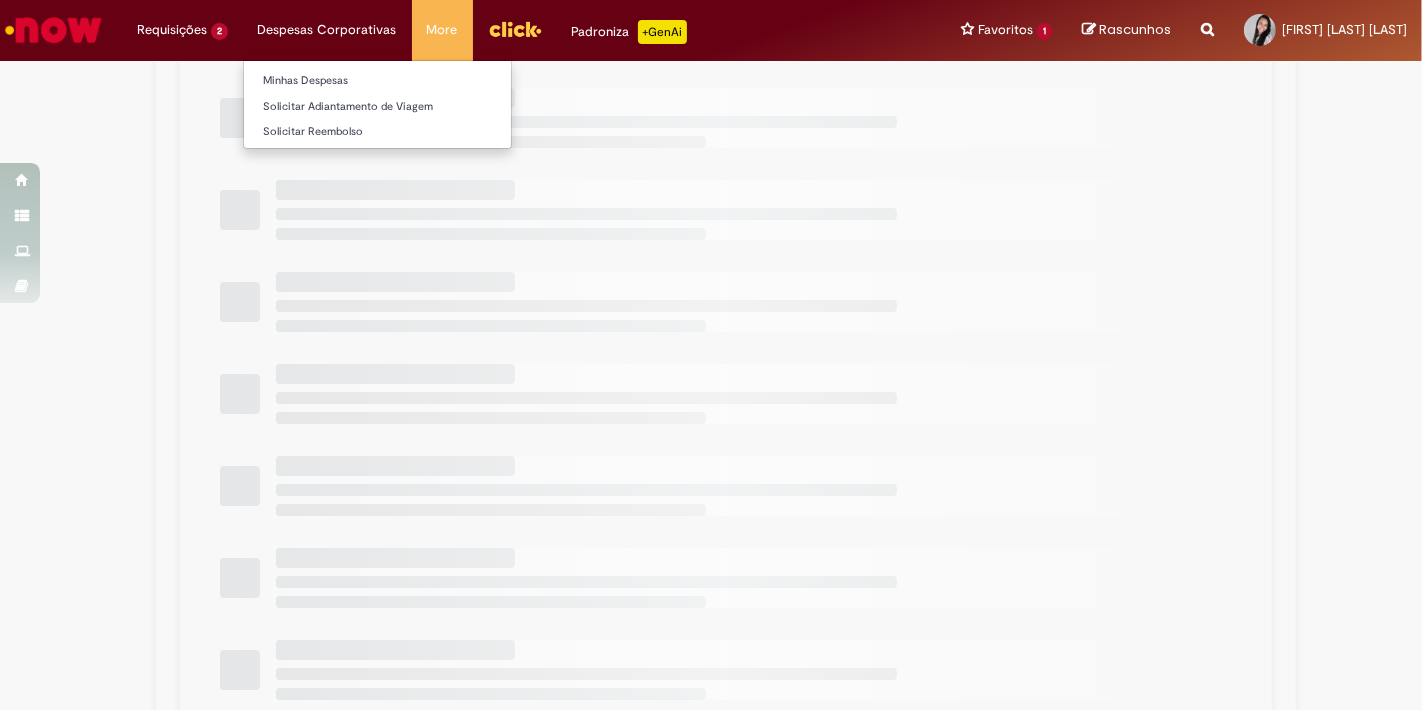 scroll, scrollTop: 0, scrollLeft: 0, axis: both 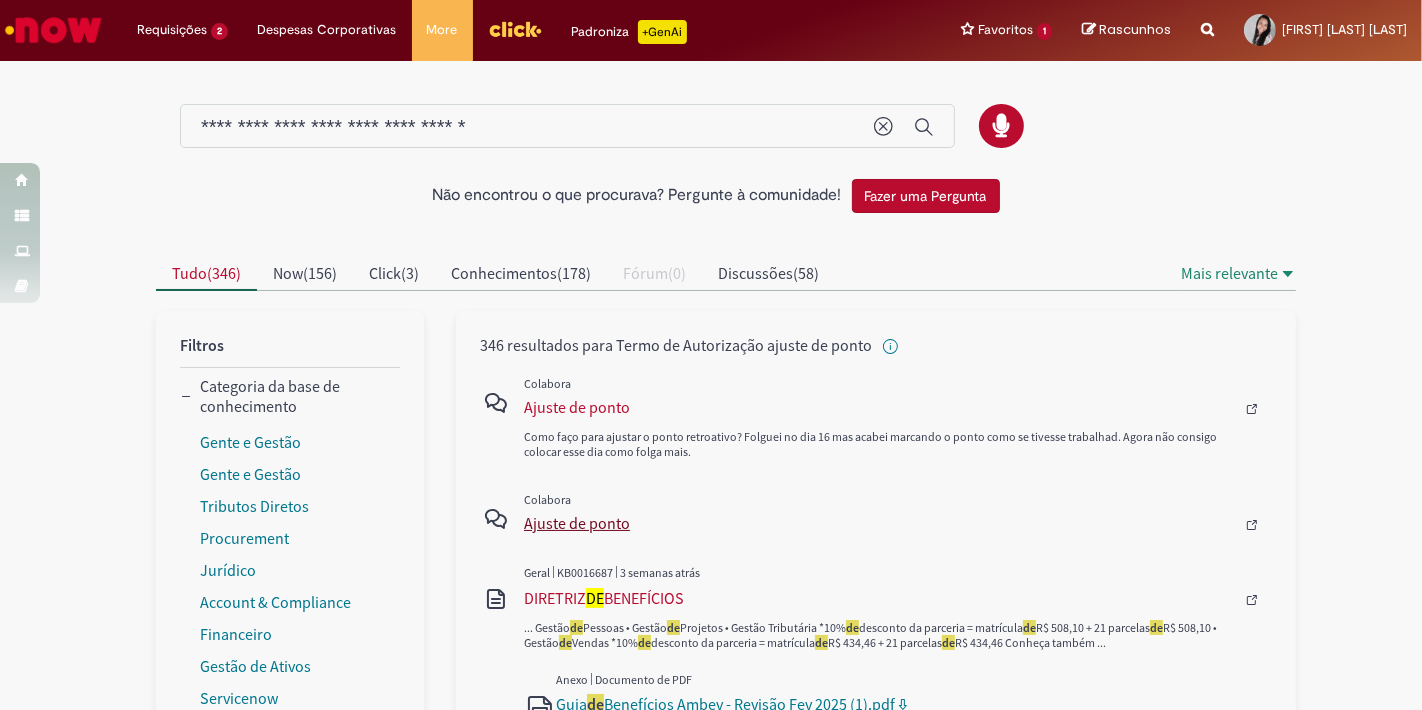 click on "Ajuste de ponto" at bounding box center (879, 523) 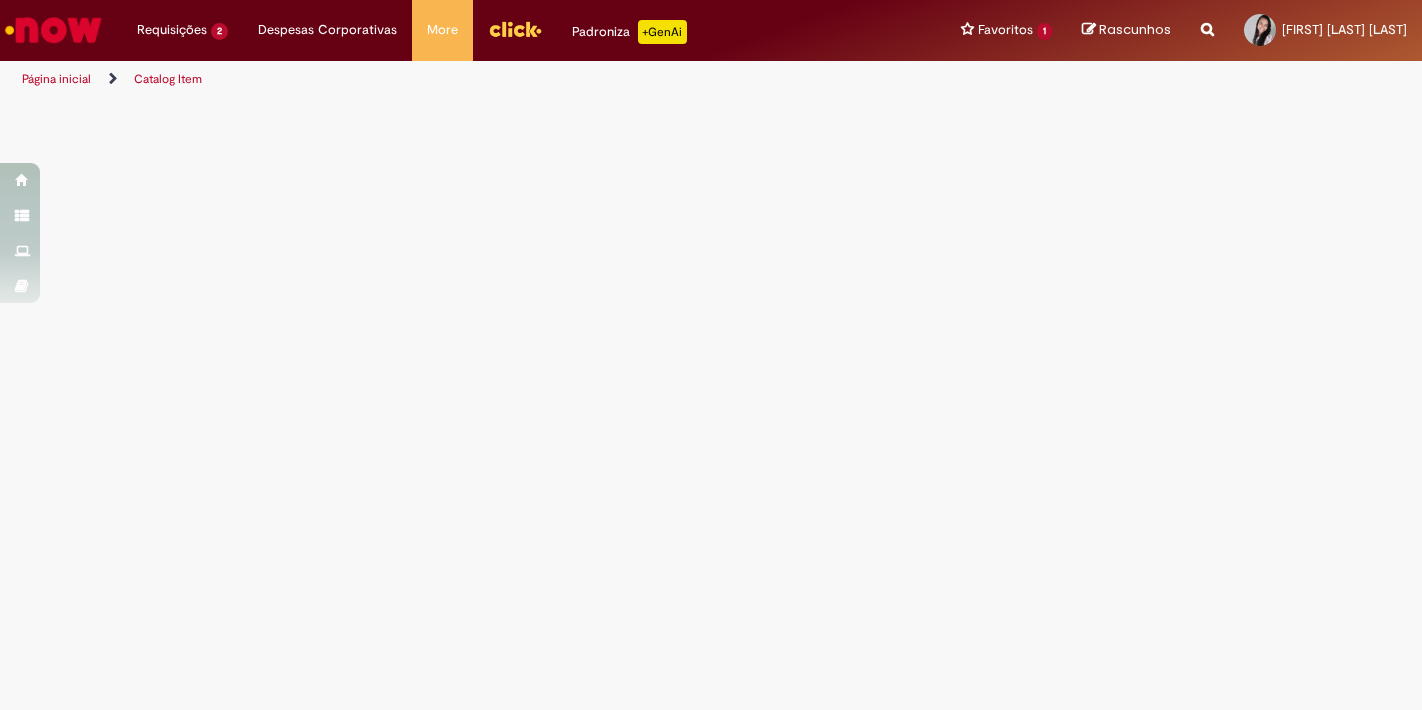 scroll, scrollTop: 0, scrollLeft: 0, axis: both 